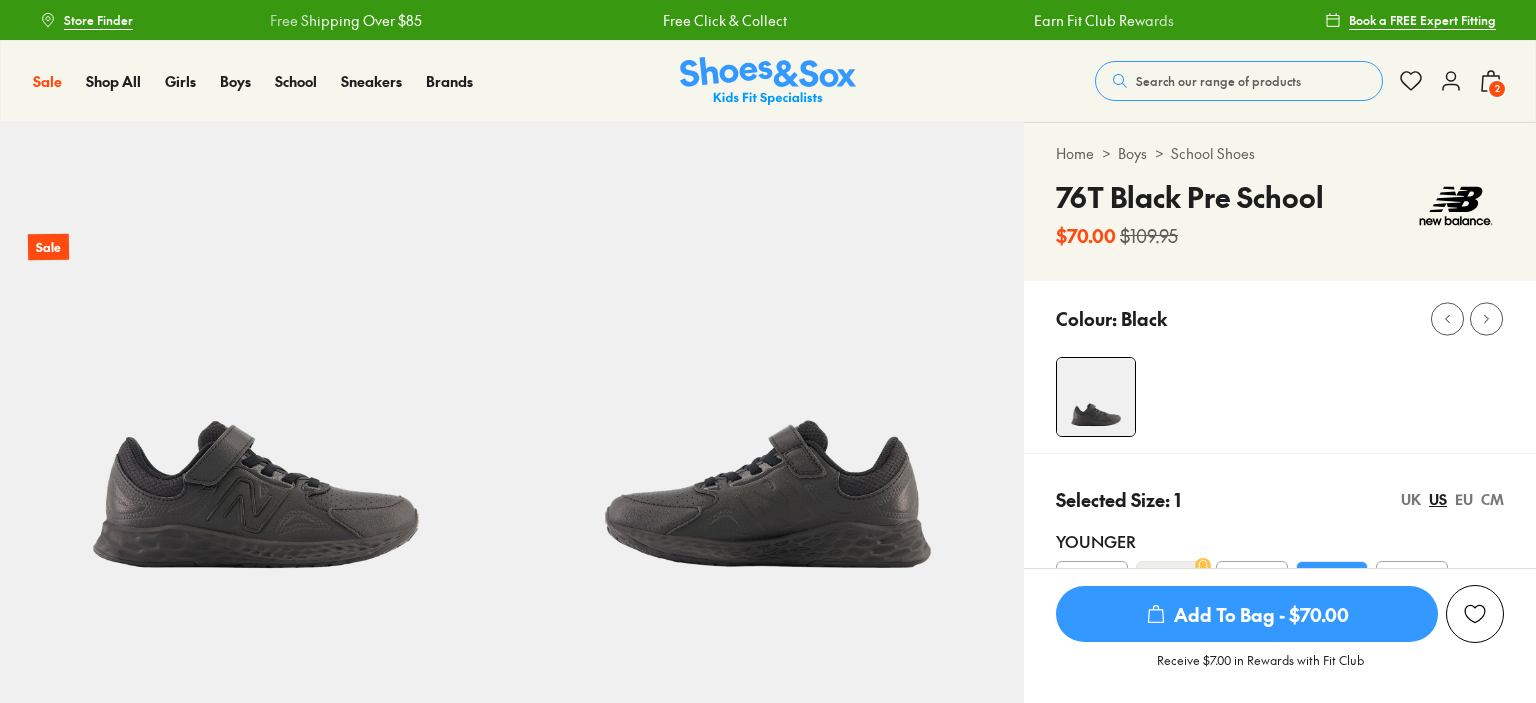 select on "*" 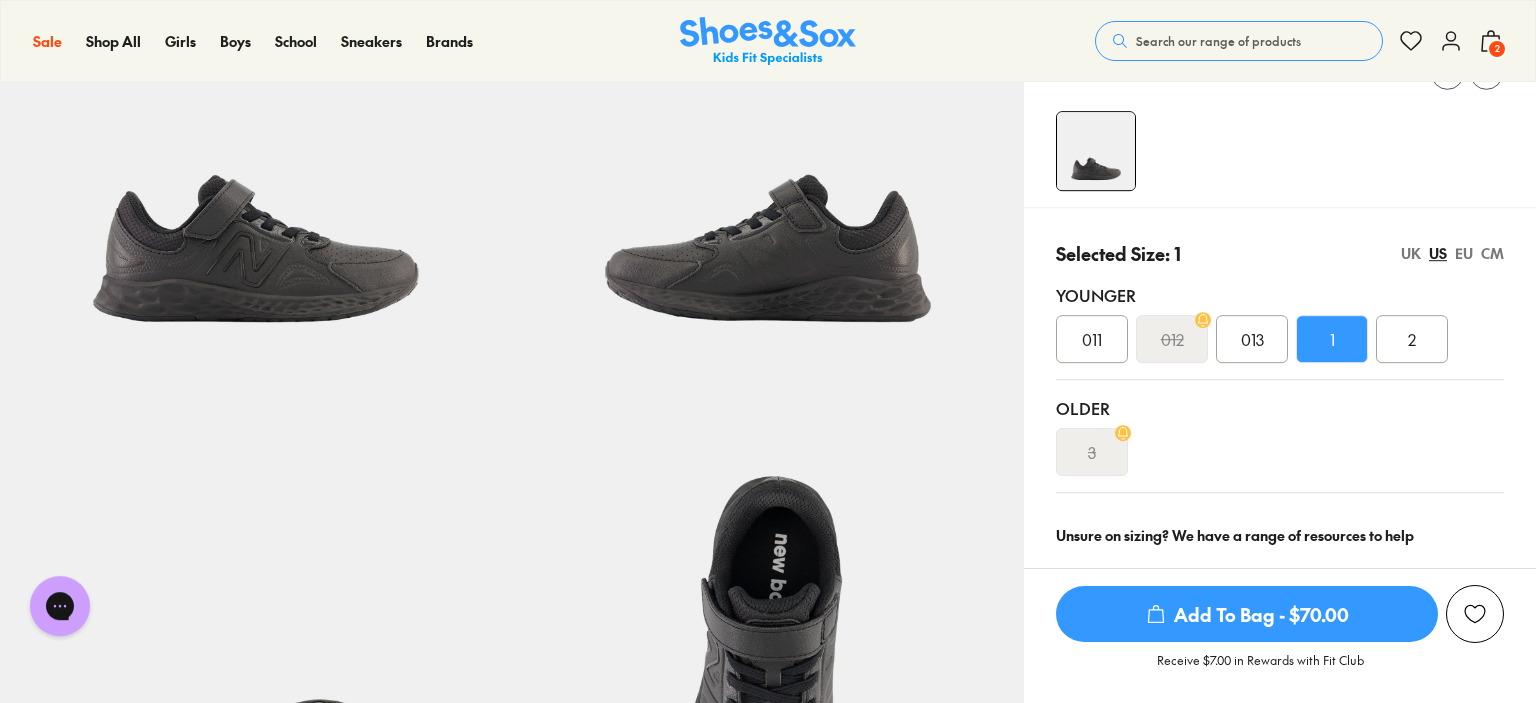 scroll, scrollTop: 0, scrollLeft: 0, axis: both 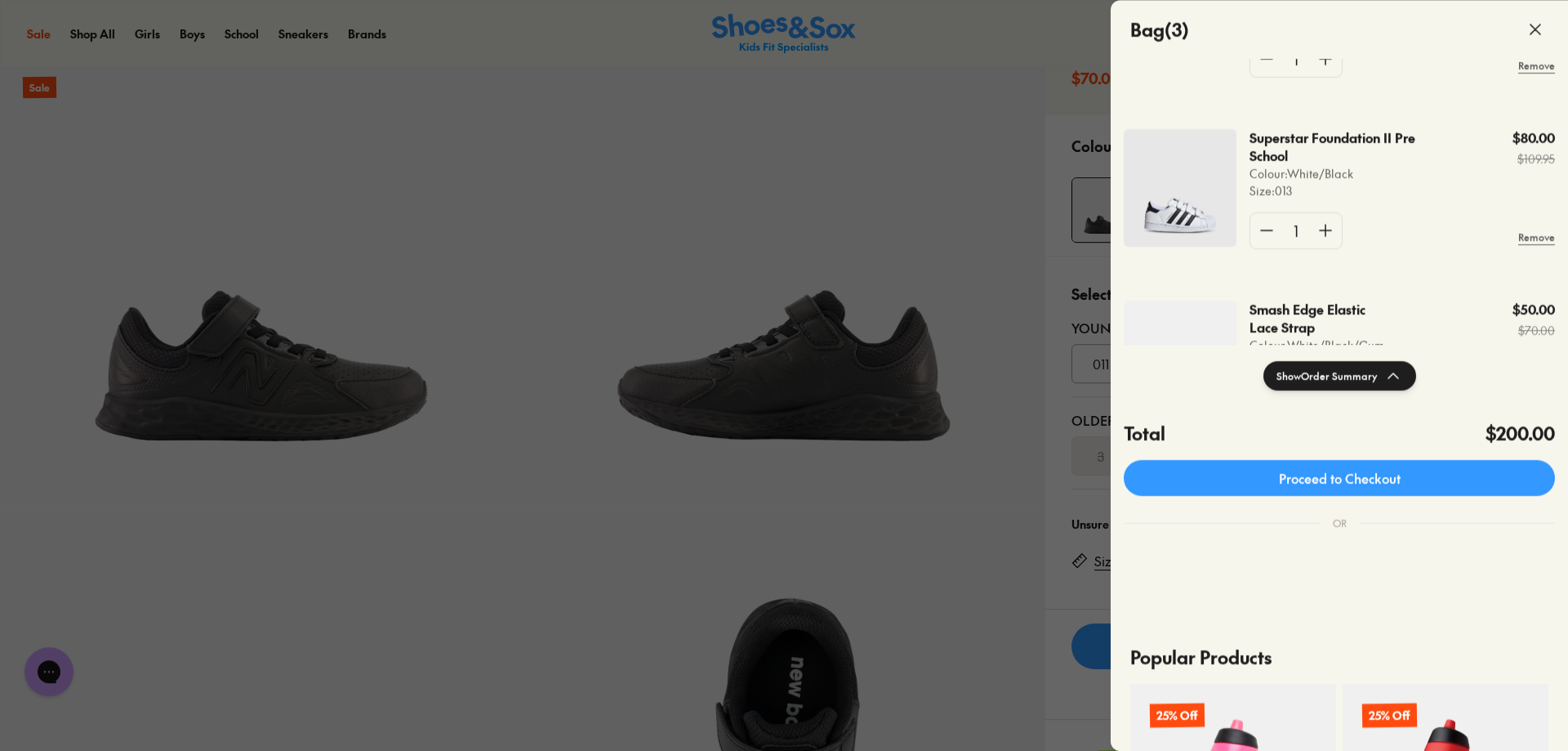 click 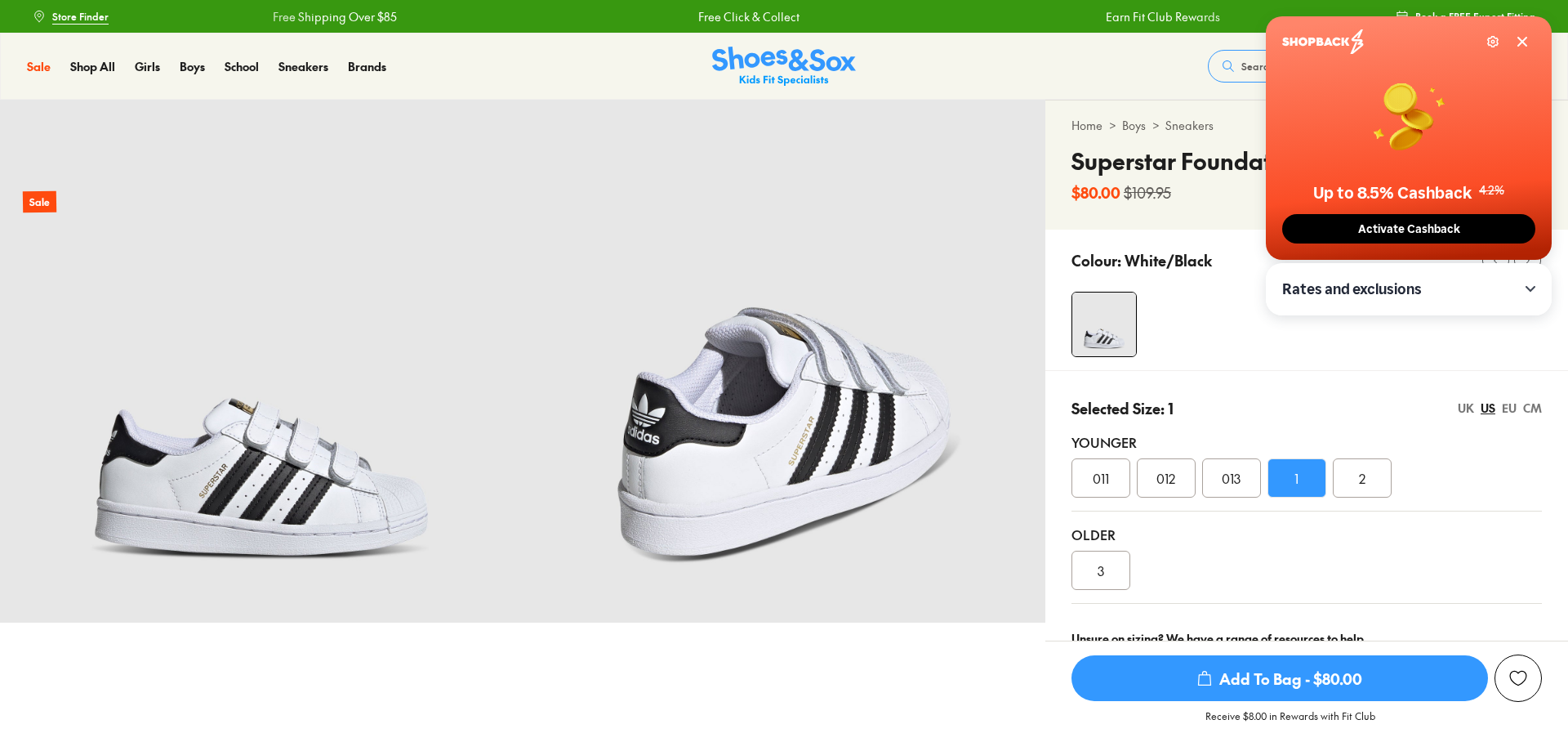 scroll, scrollTop: 0, scrollLeft: 0, axis: both 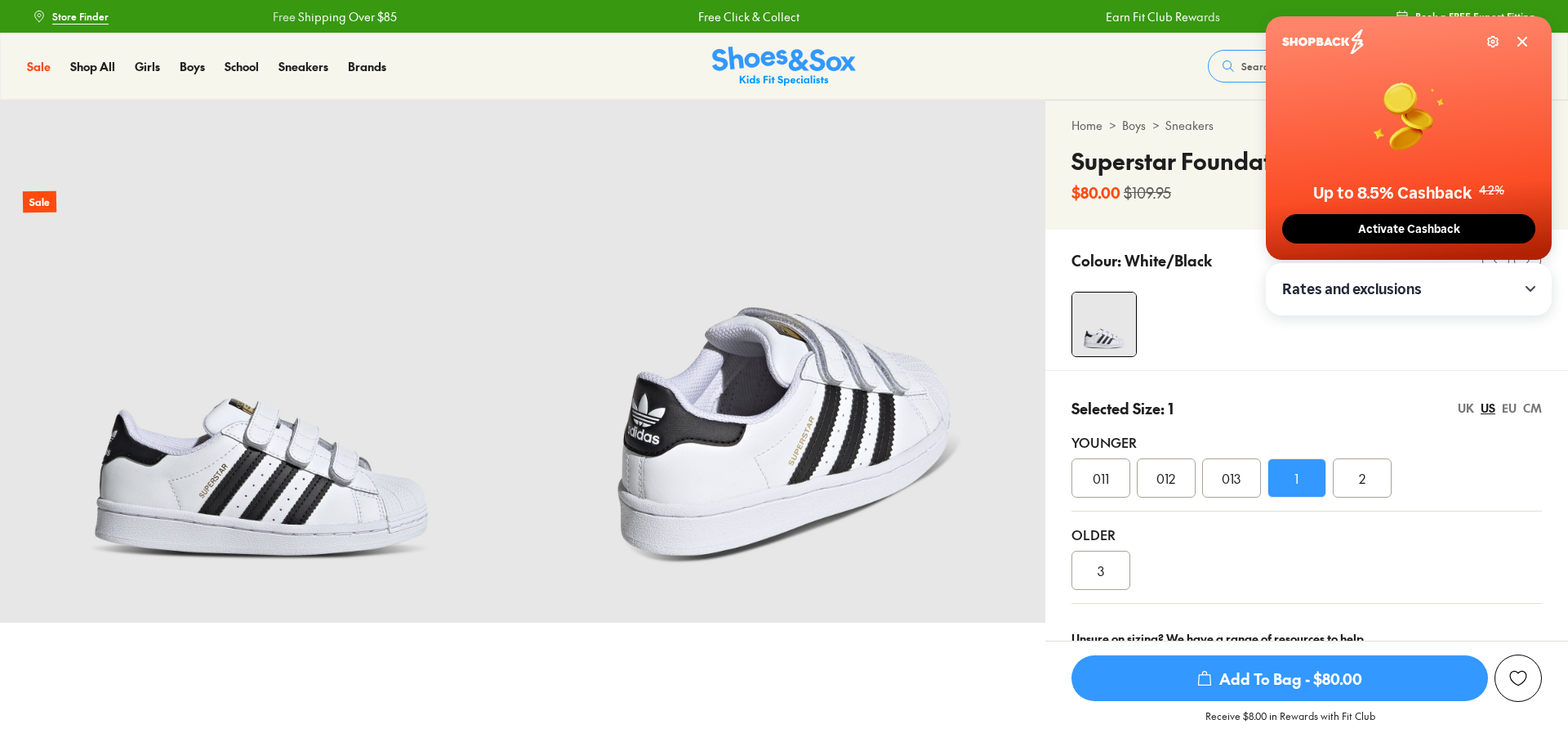 select on "*" 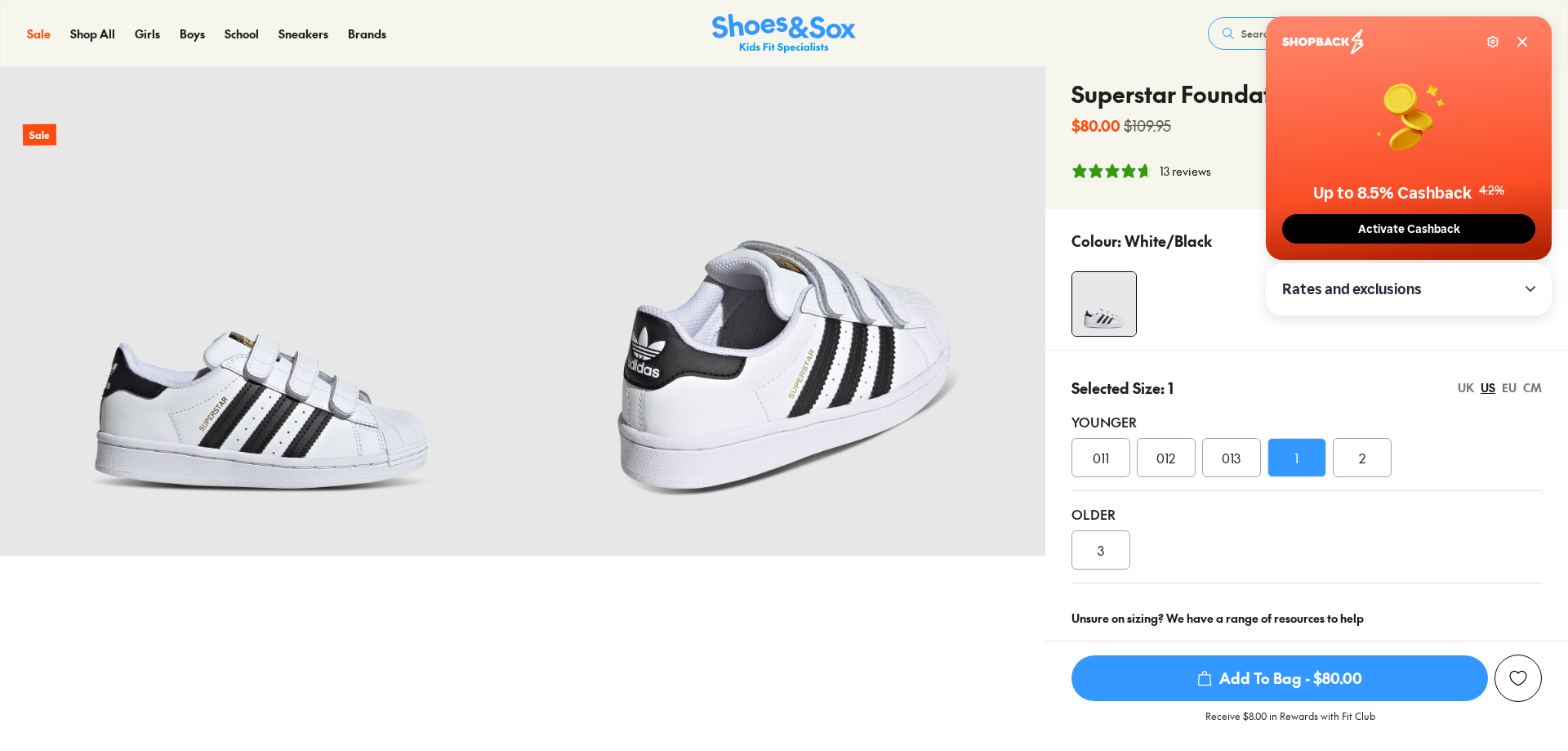 scroll, scrollTop: 83, scrollLeft: 0, axis: vertical 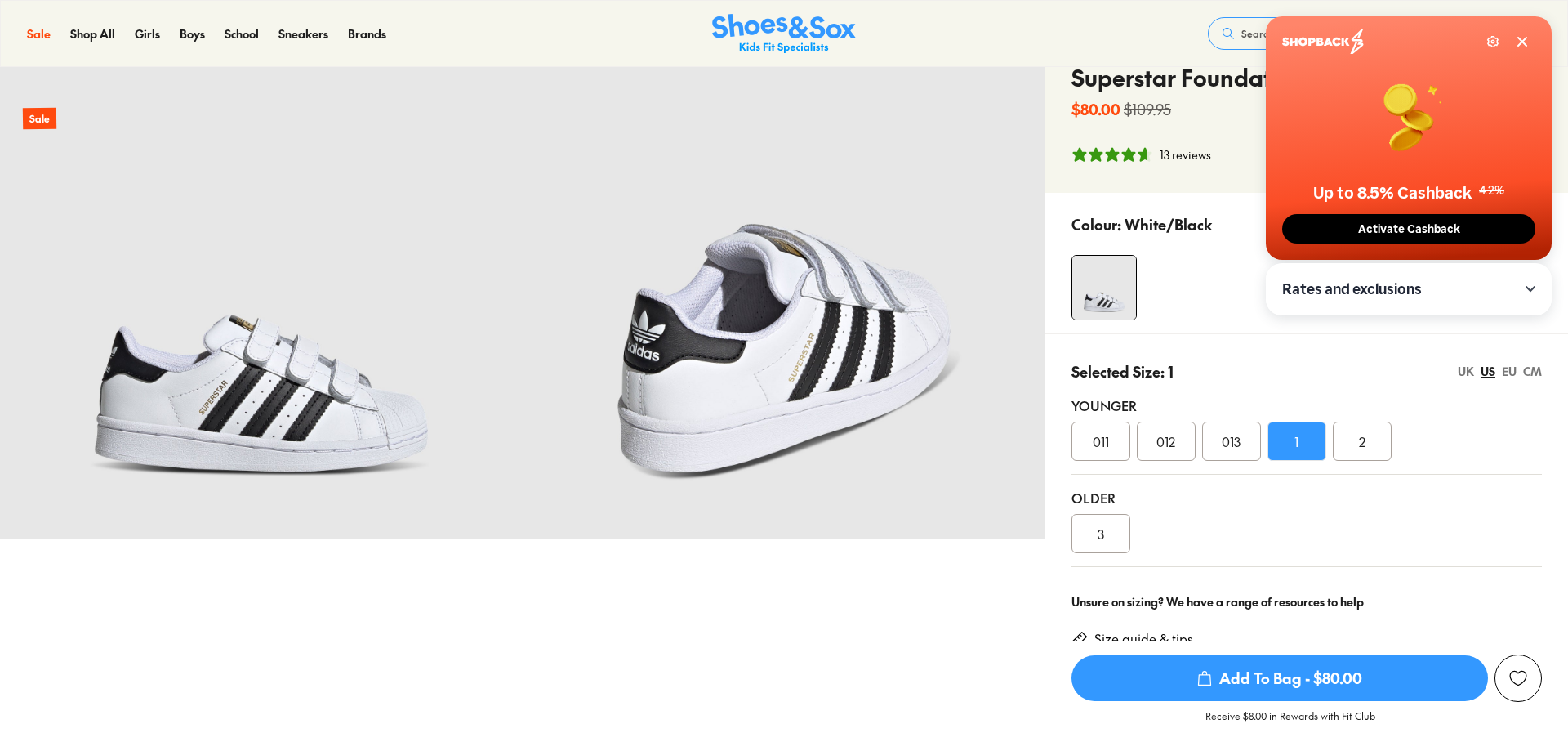 click on "Add To Bag - $80.00" at bounding box center (1280, 678) 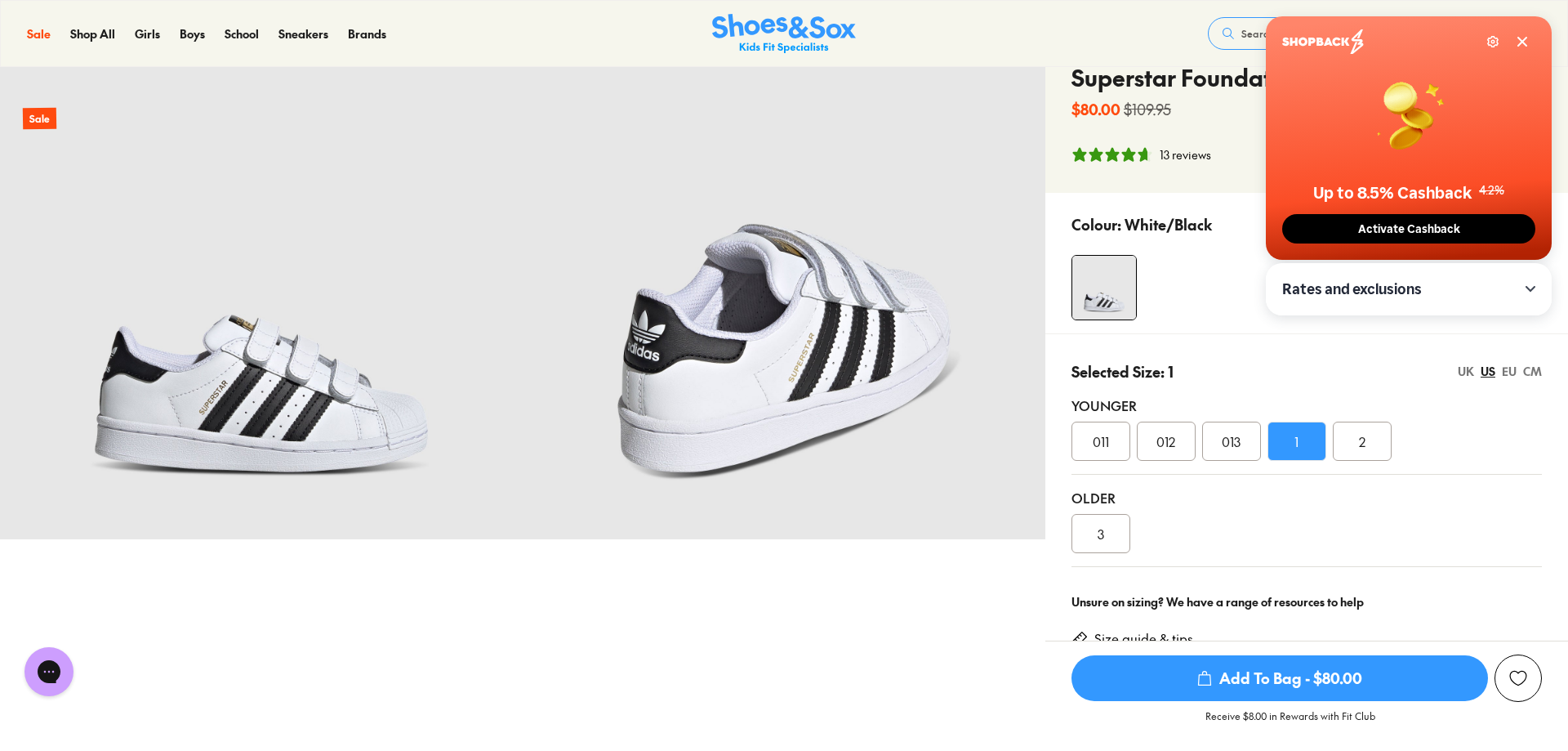 scroll, scrollTop: 0, scrollLeft: 0, axis: both 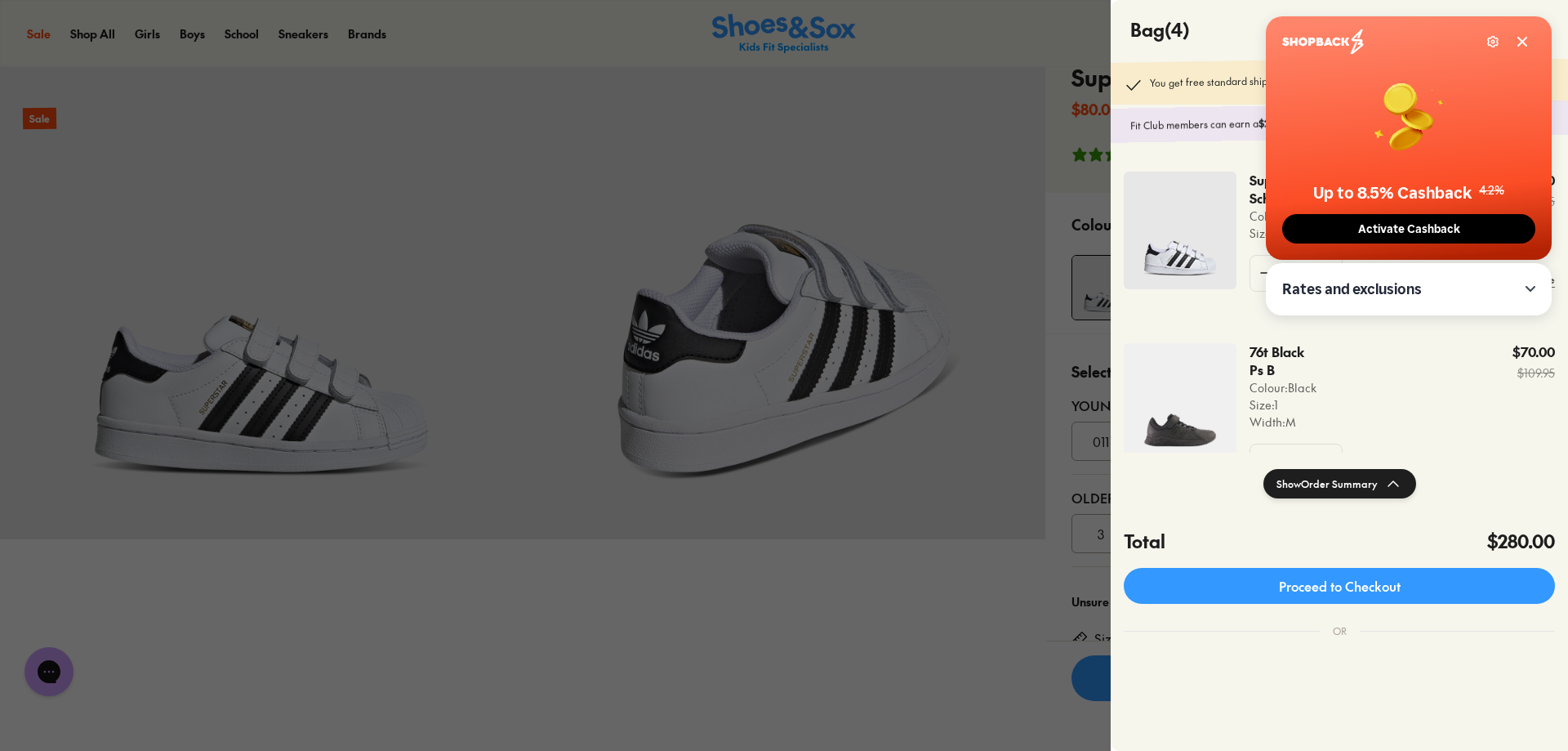 click 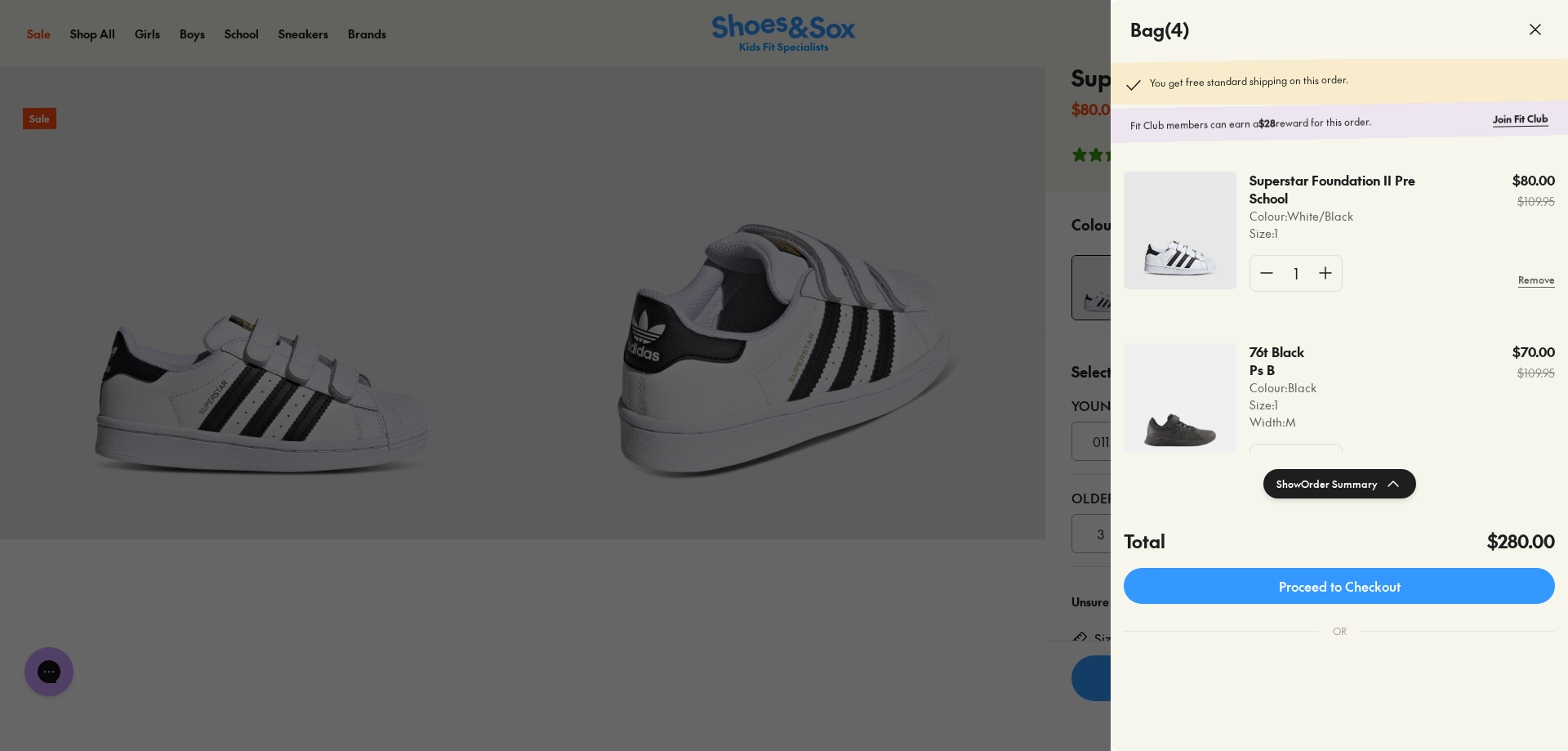 scroll, scrollTop: 0, scrollLeft: 0, axis: both 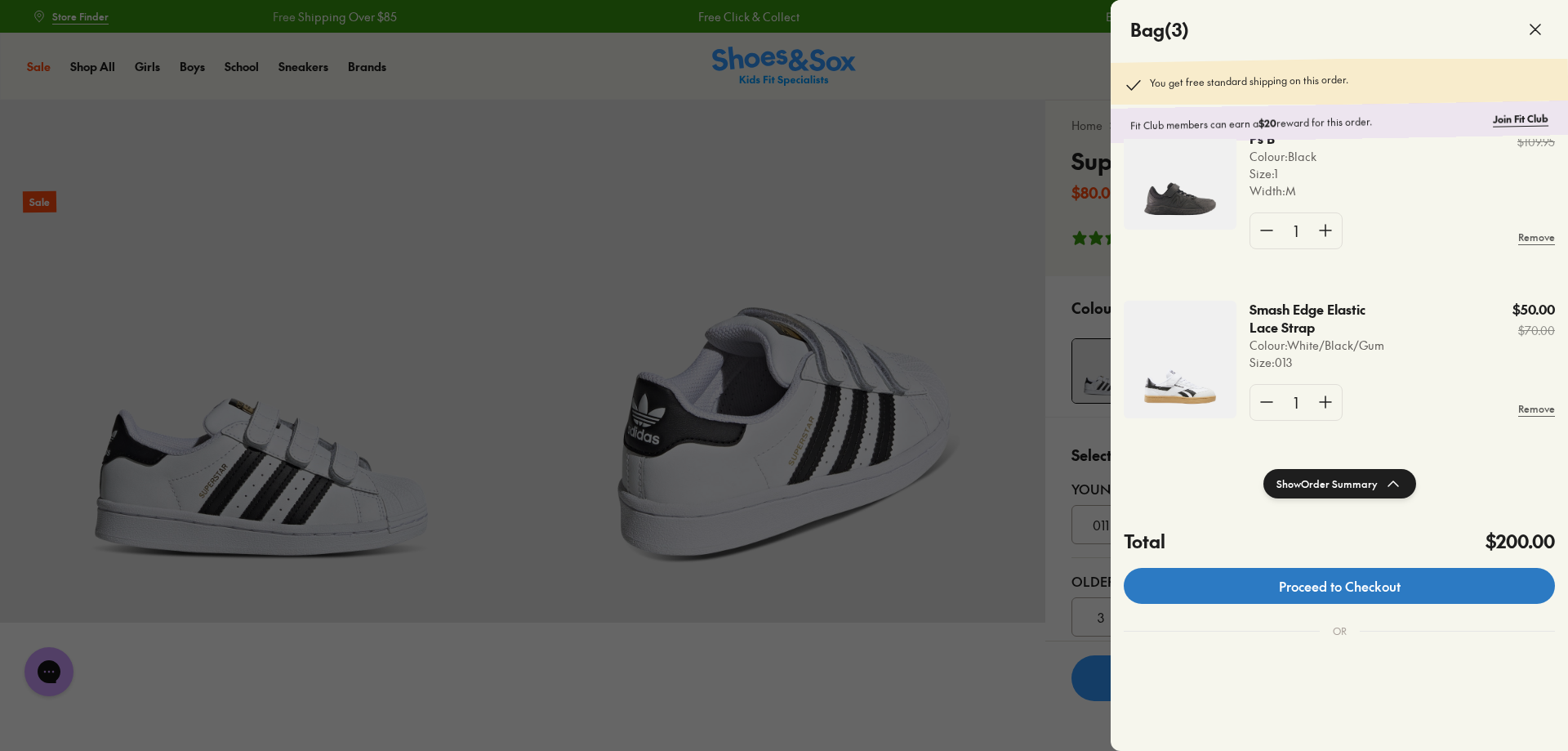click on "Proceed to Checkout" 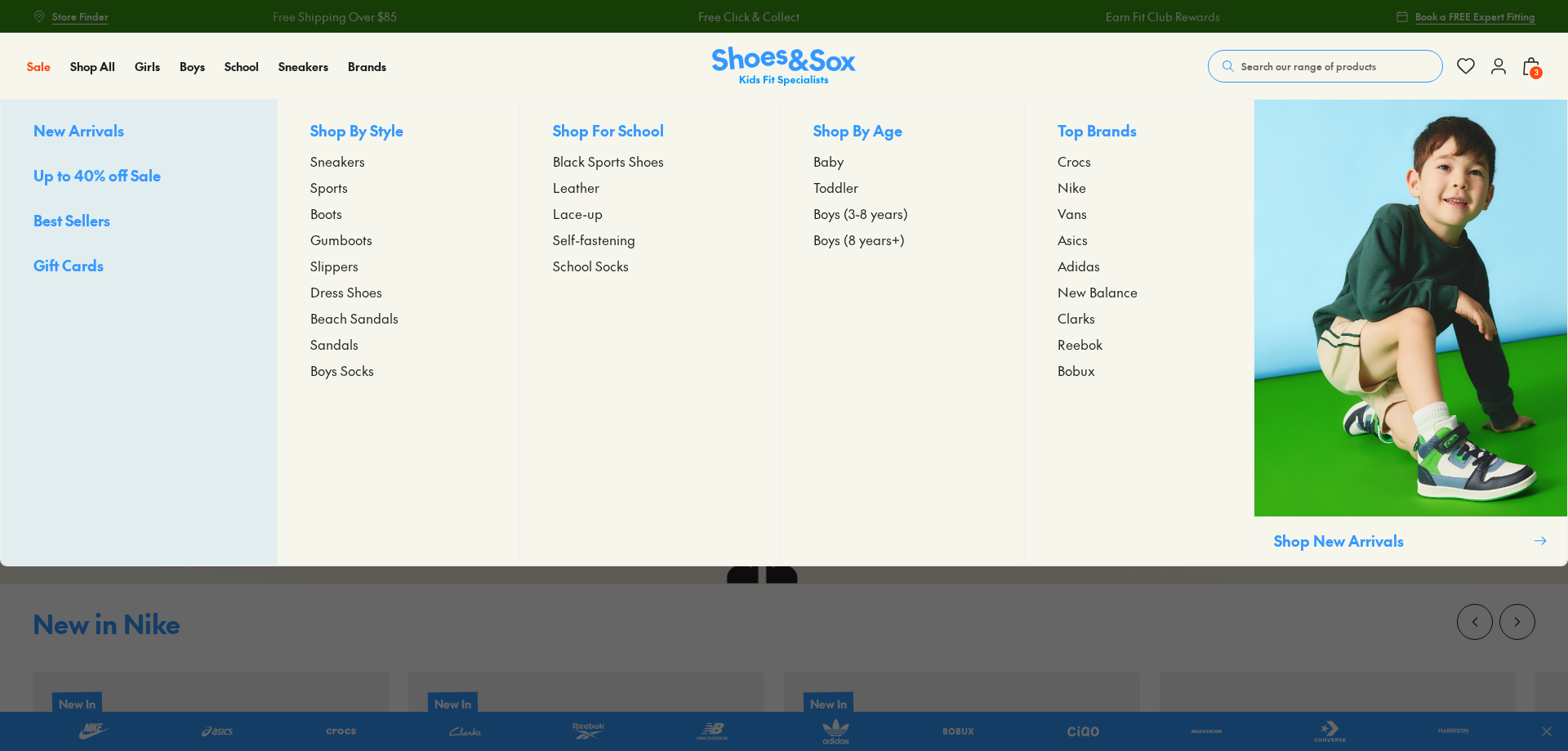 scroll, scrollTop: 0, scrollLeft: 0, axis: both 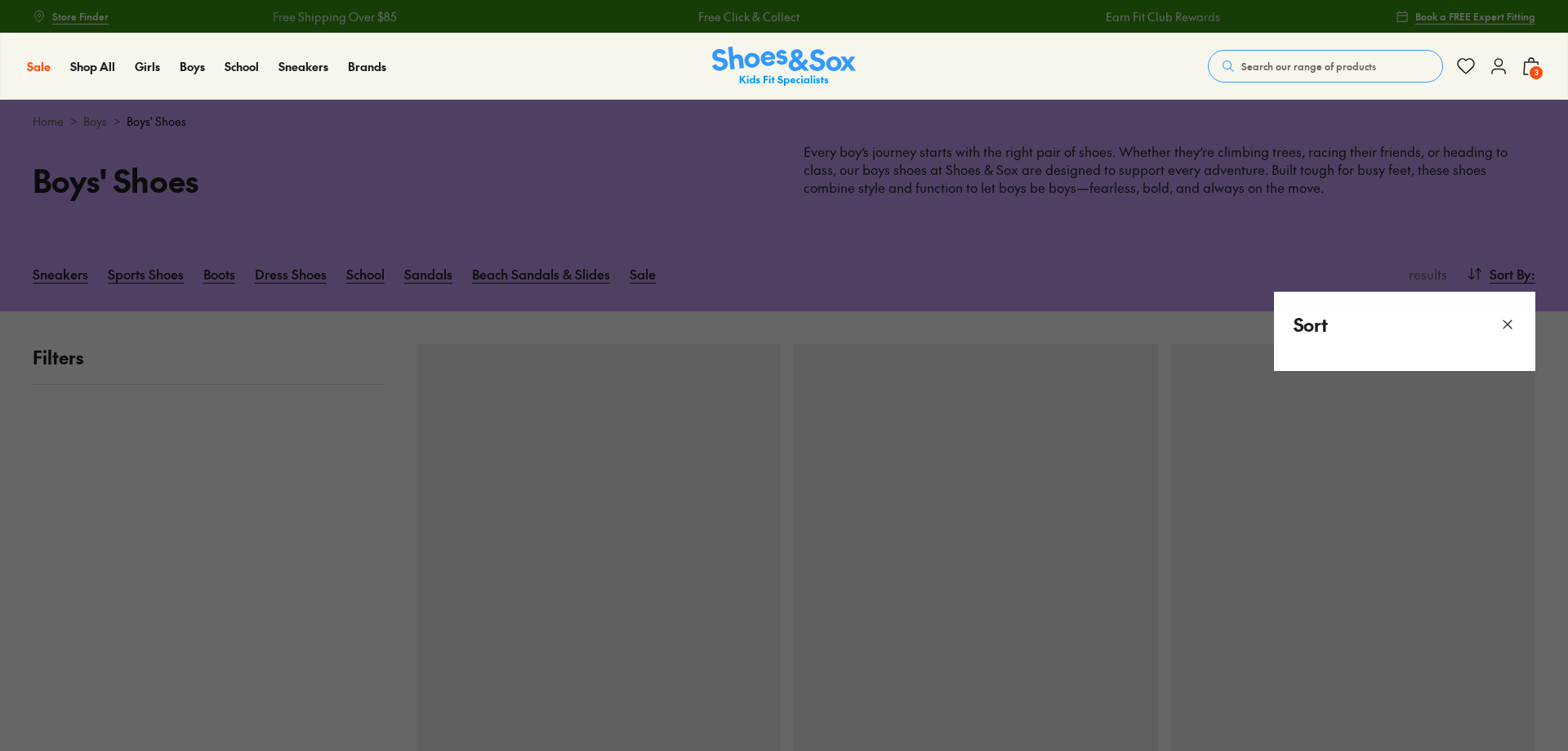 click 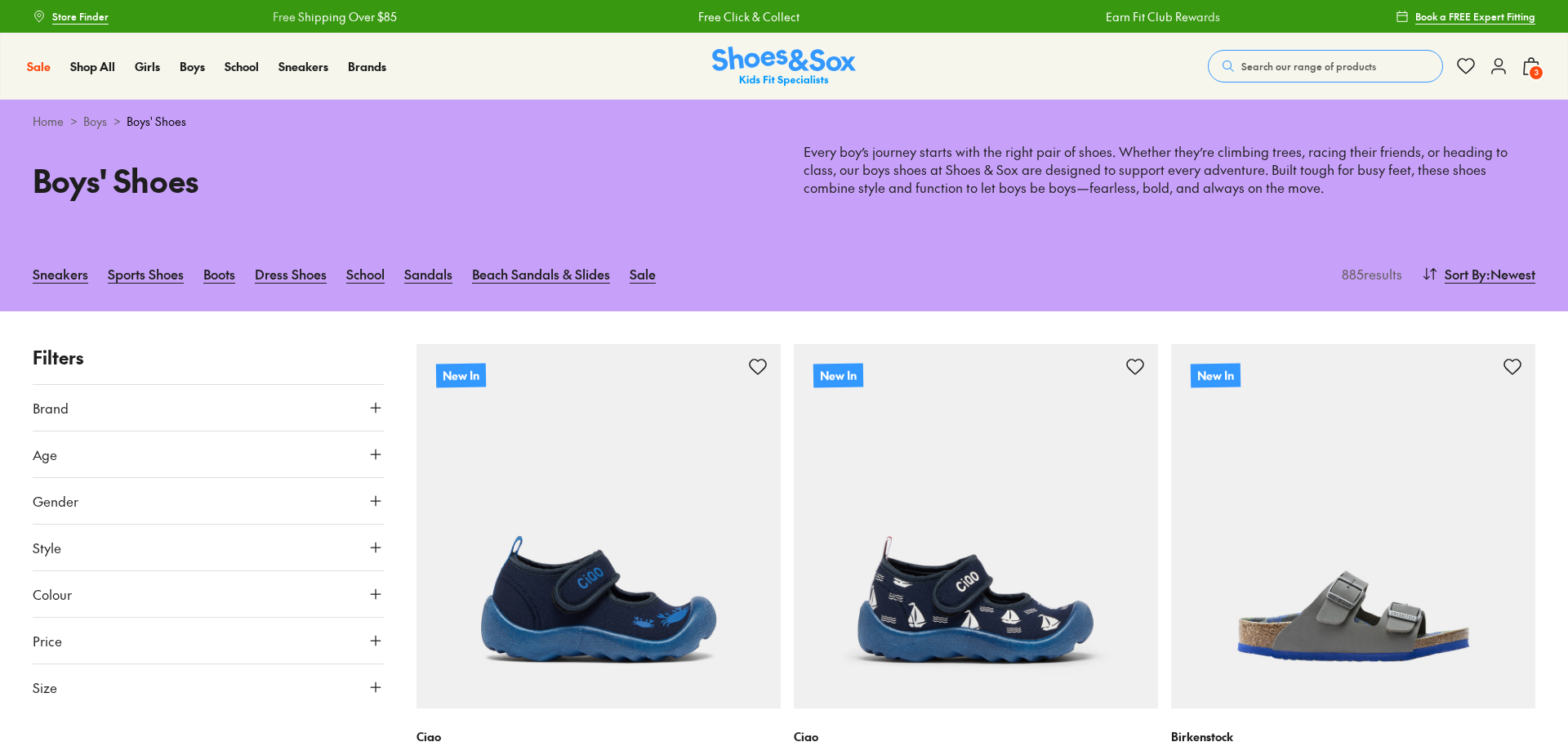 click 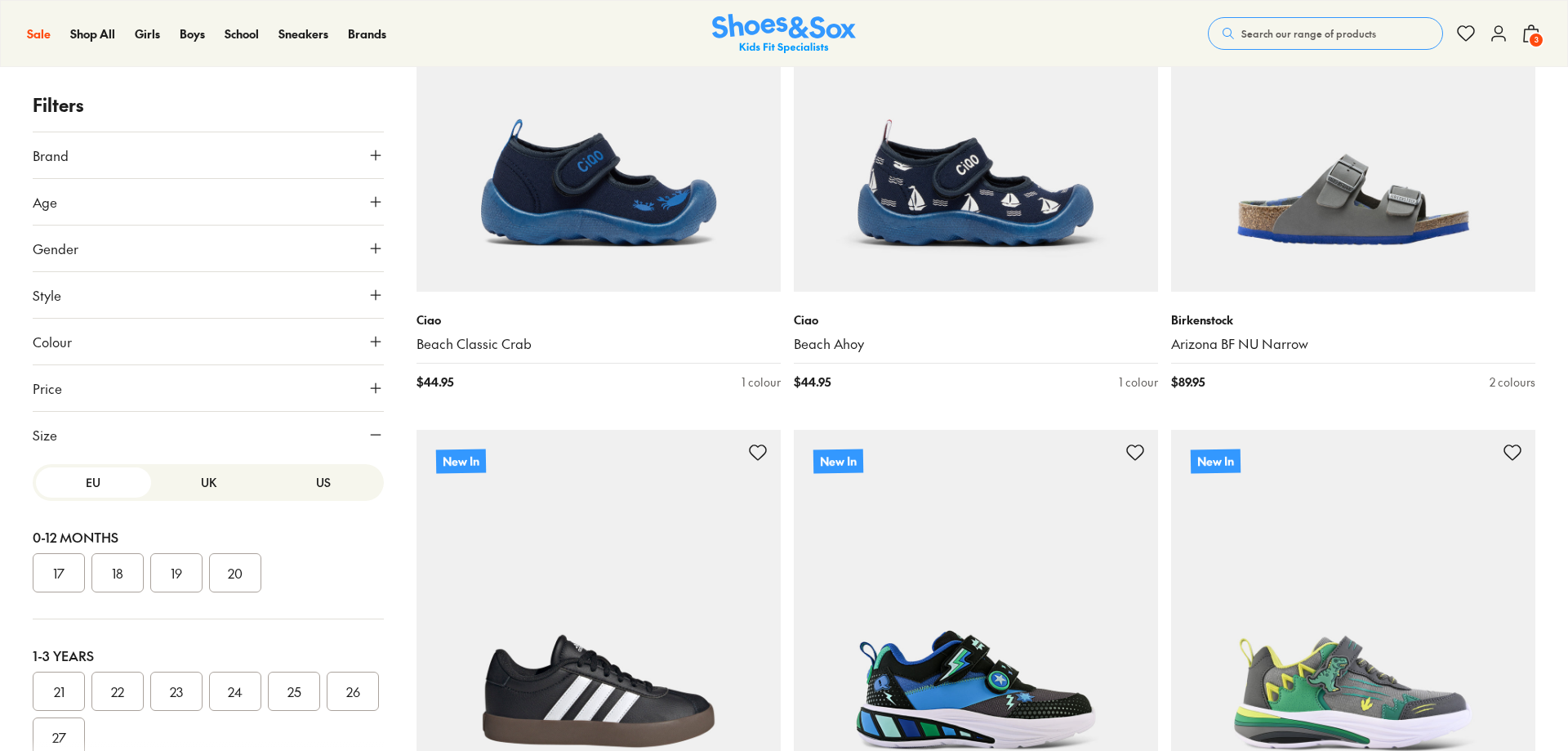 scroll, scrollTop: 20, scrollLeft: 0, axis: vertical 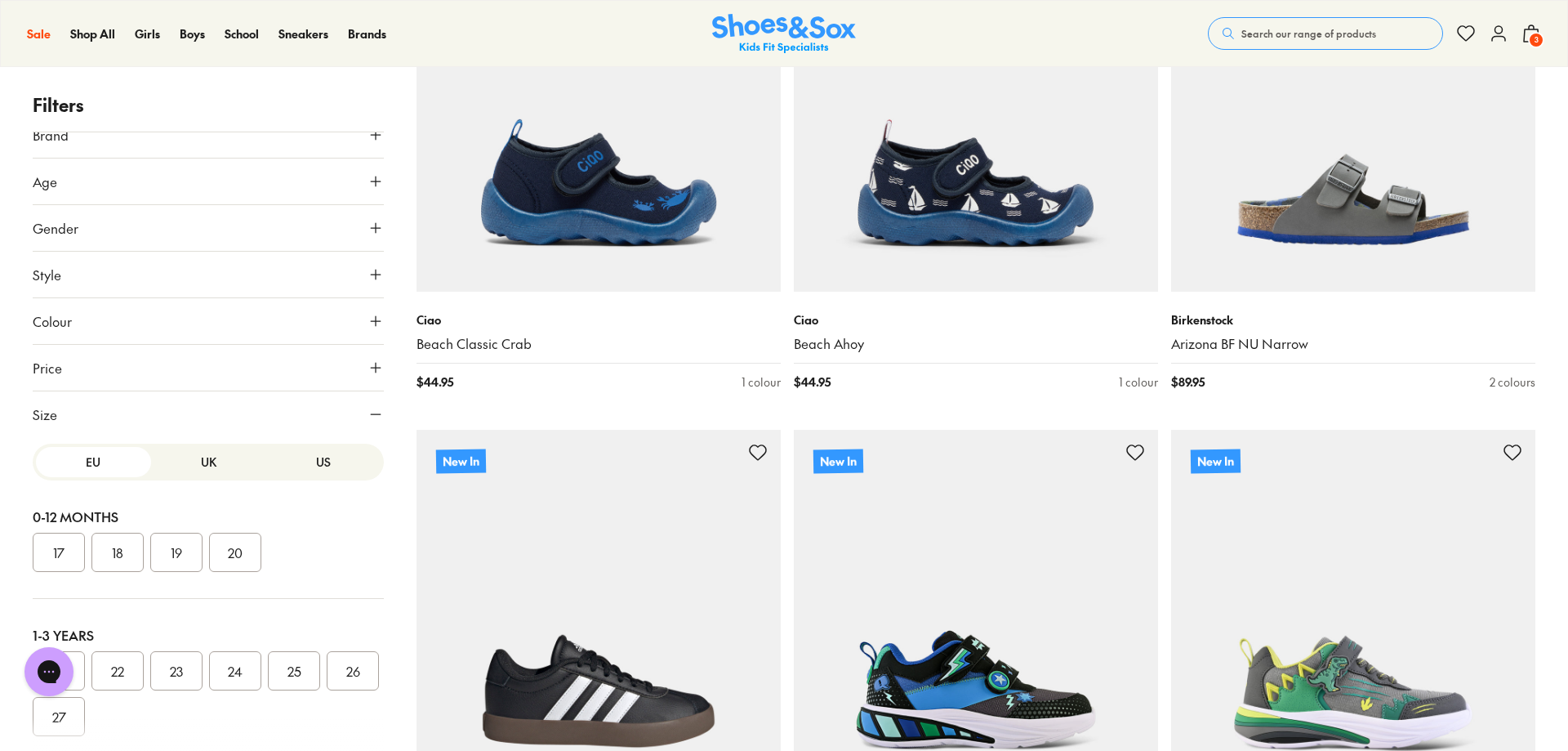 click on "US" at bounding box center (323, 462) 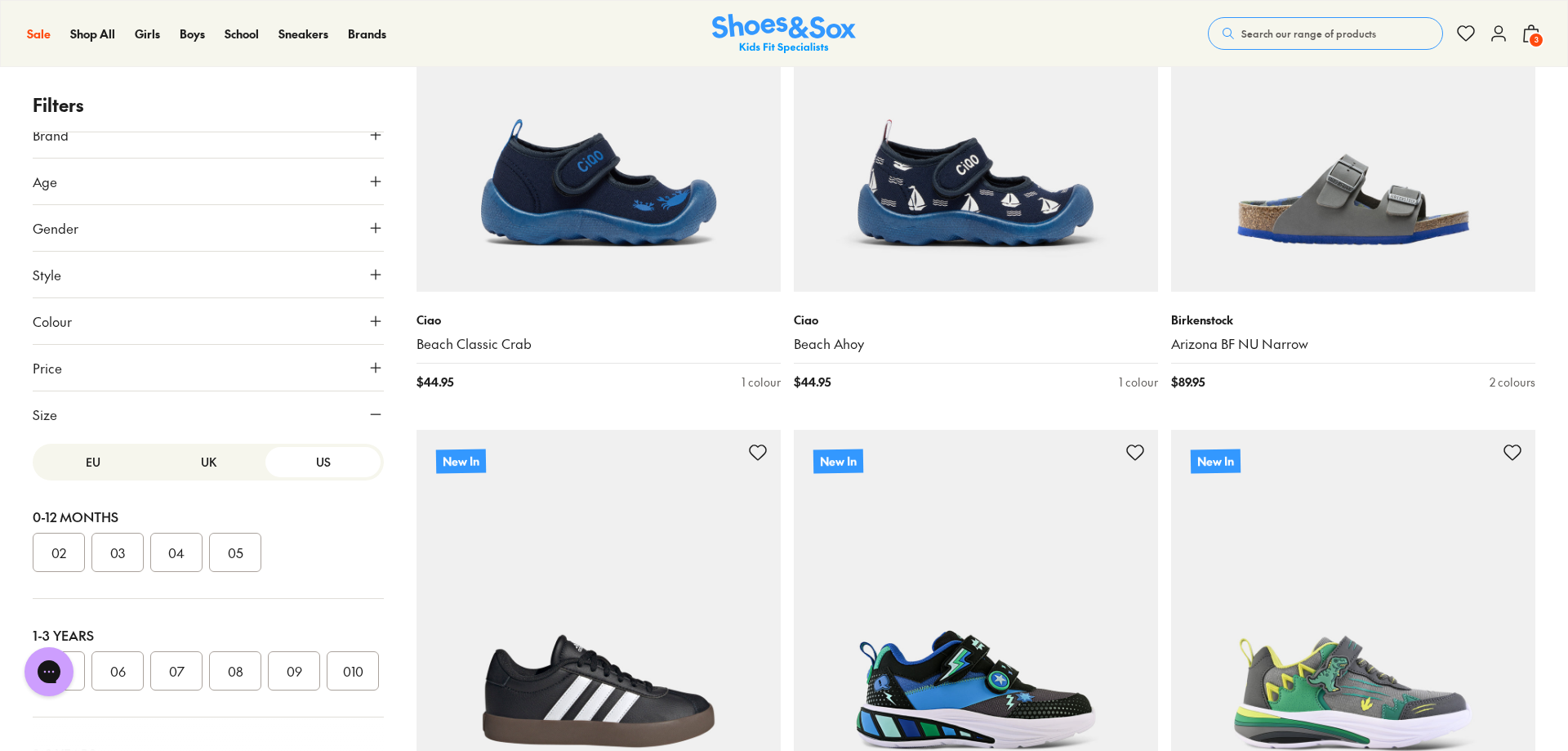 scroll, scrollTop: 163, scrollLeft: 0, axis: vertical 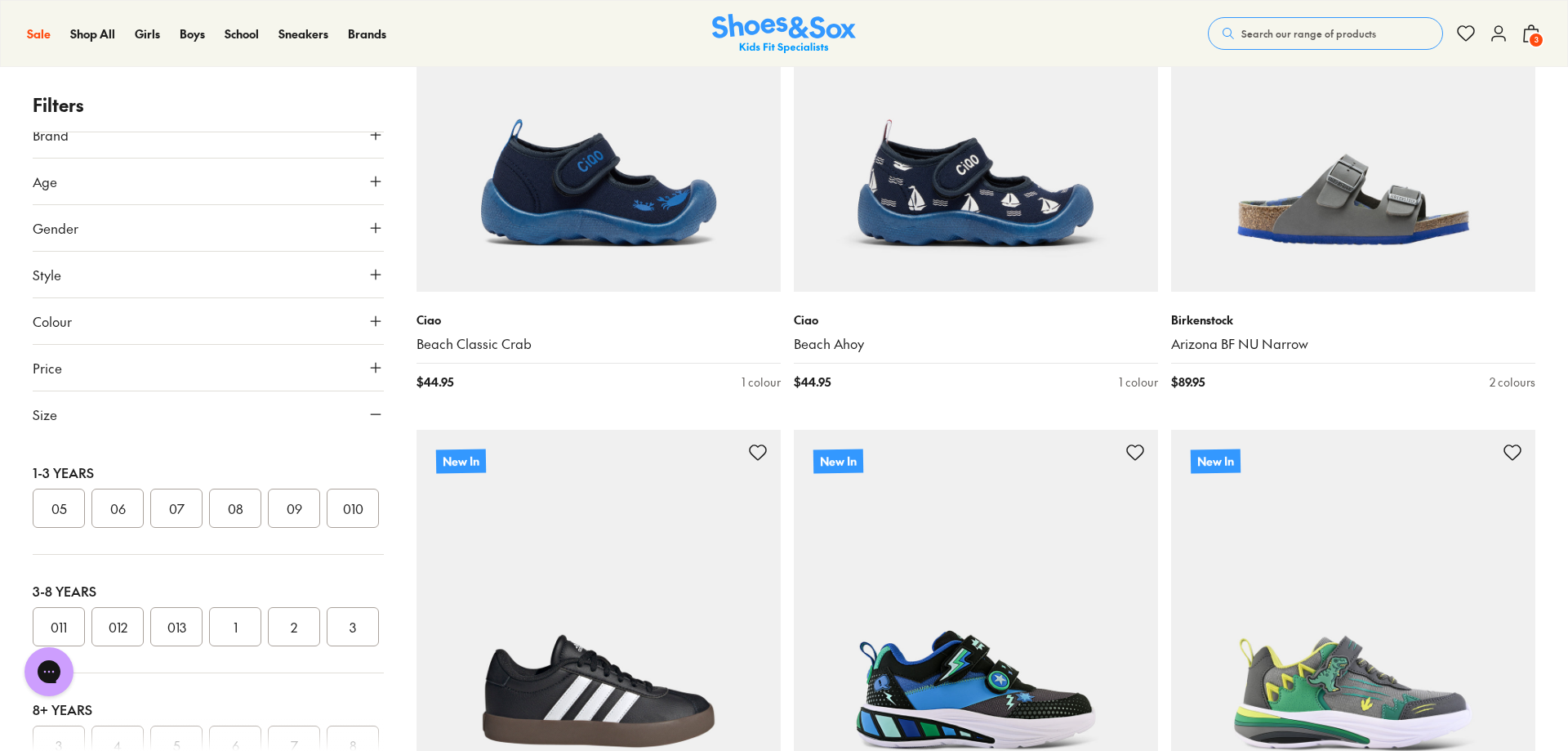 click on "013" at bounding box center [176, 627] 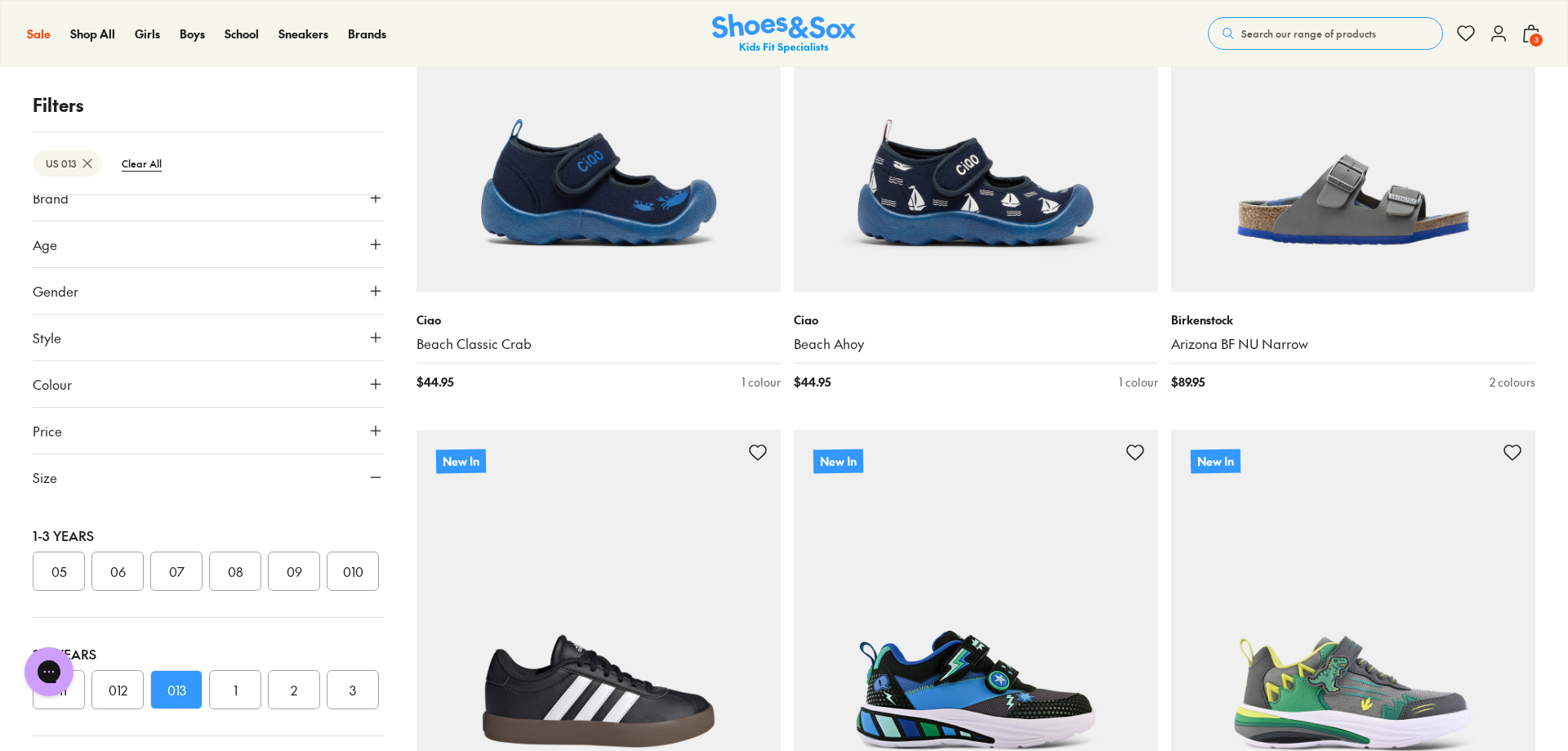 scroll, scrollTop: 0, scrollLeft: 0, axis: both 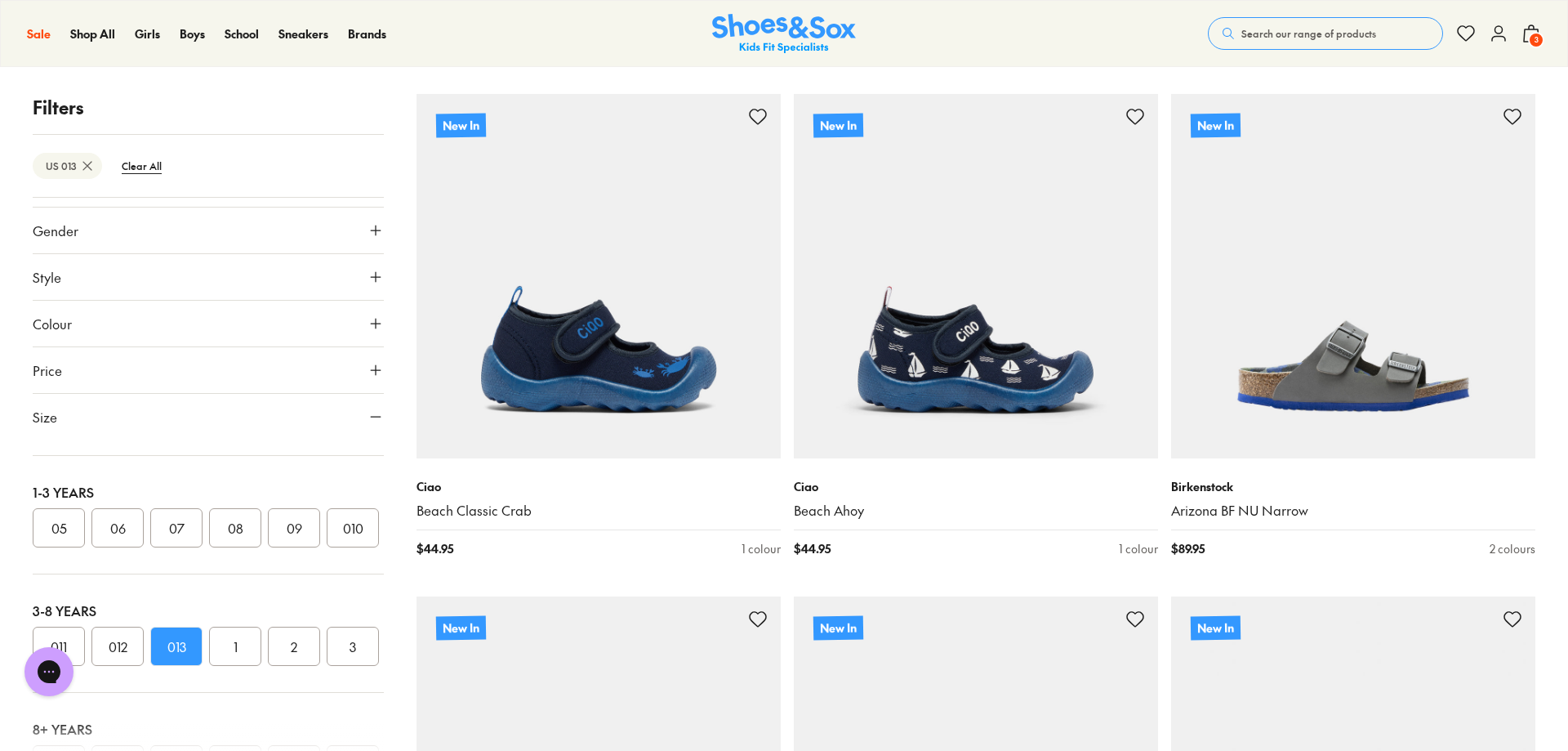click on "013" at bounding box center (176, 646) 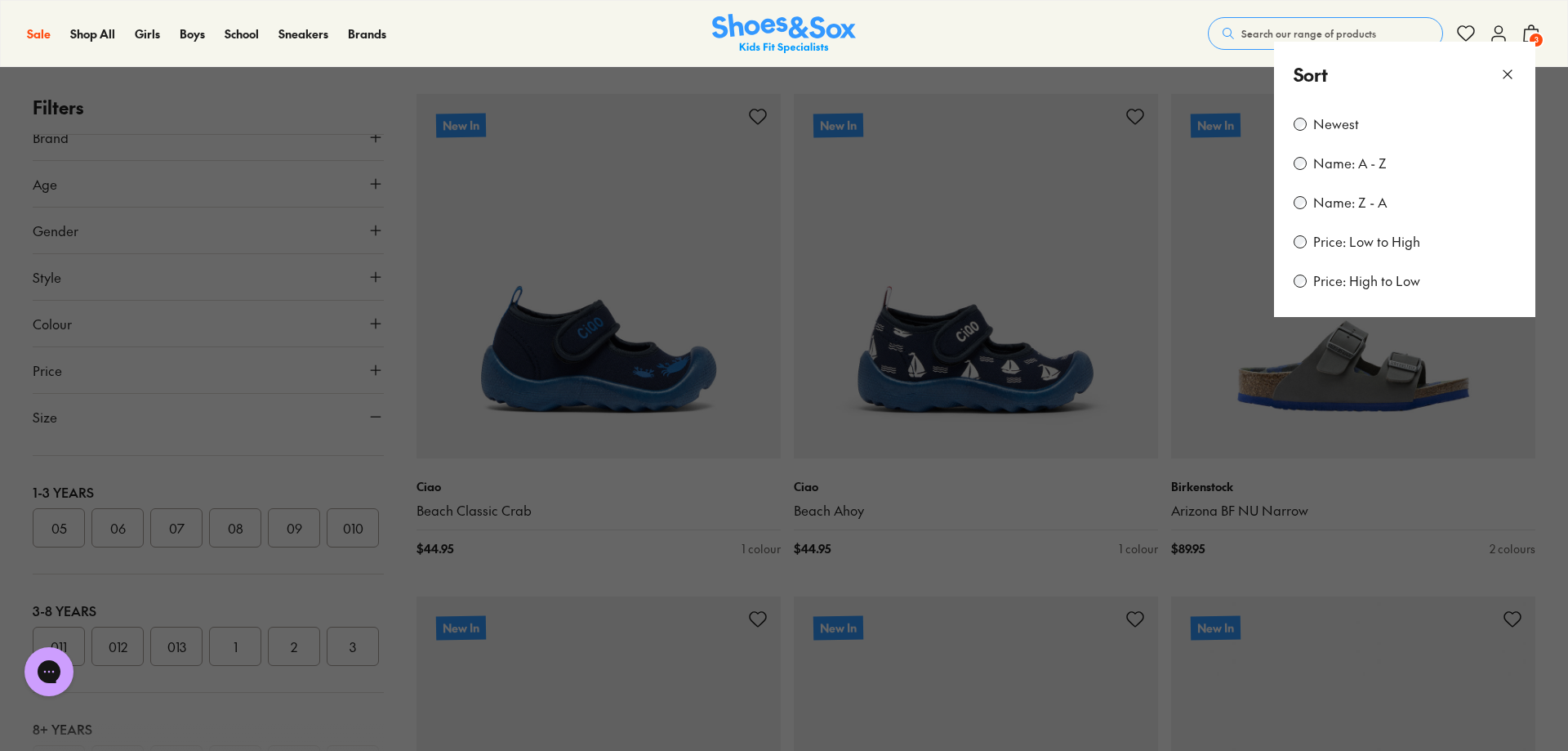 scroll, scrollTop: 0, scrollLeft: 0, axis: both 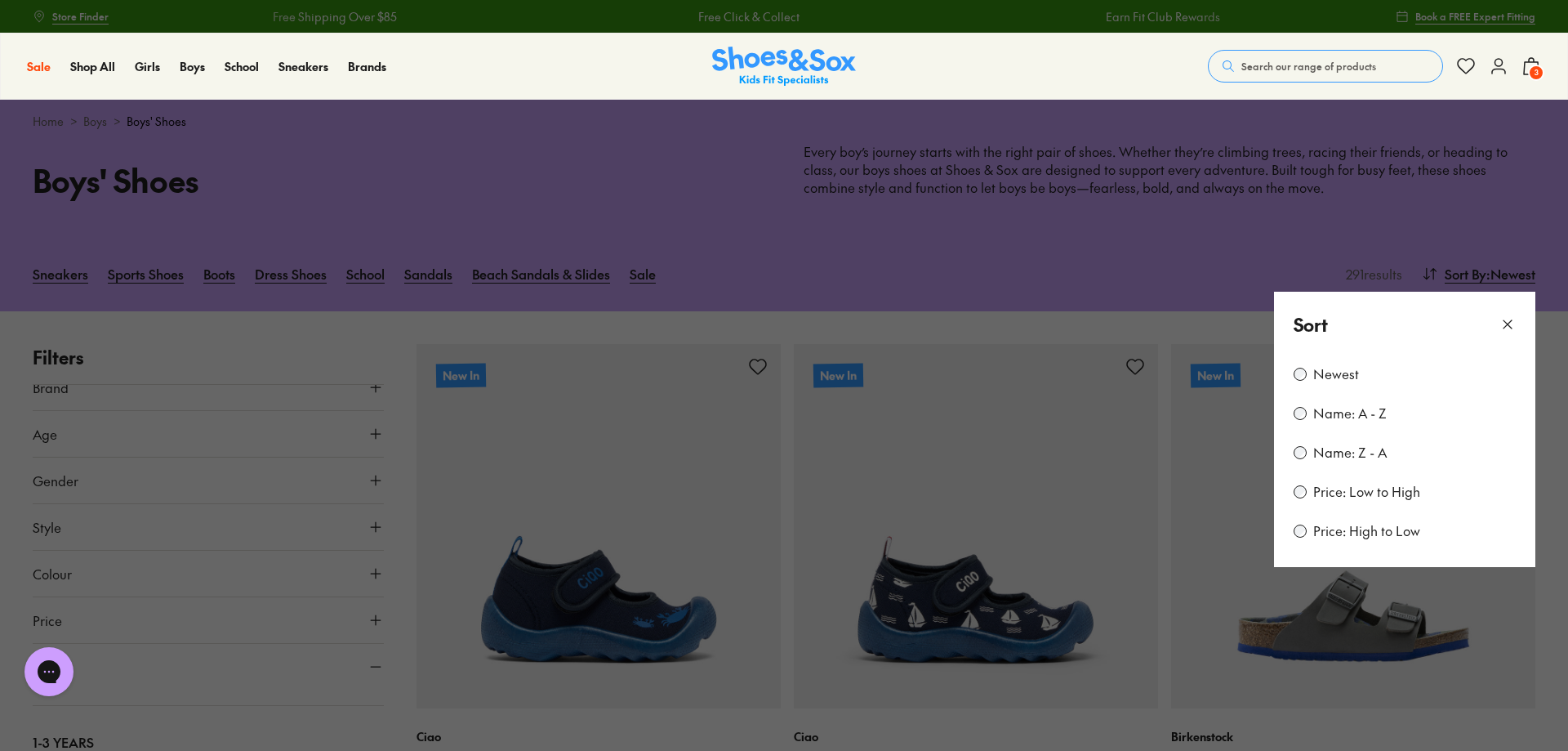 click on "Price: Low to High" at bounding box center (1366, 492) 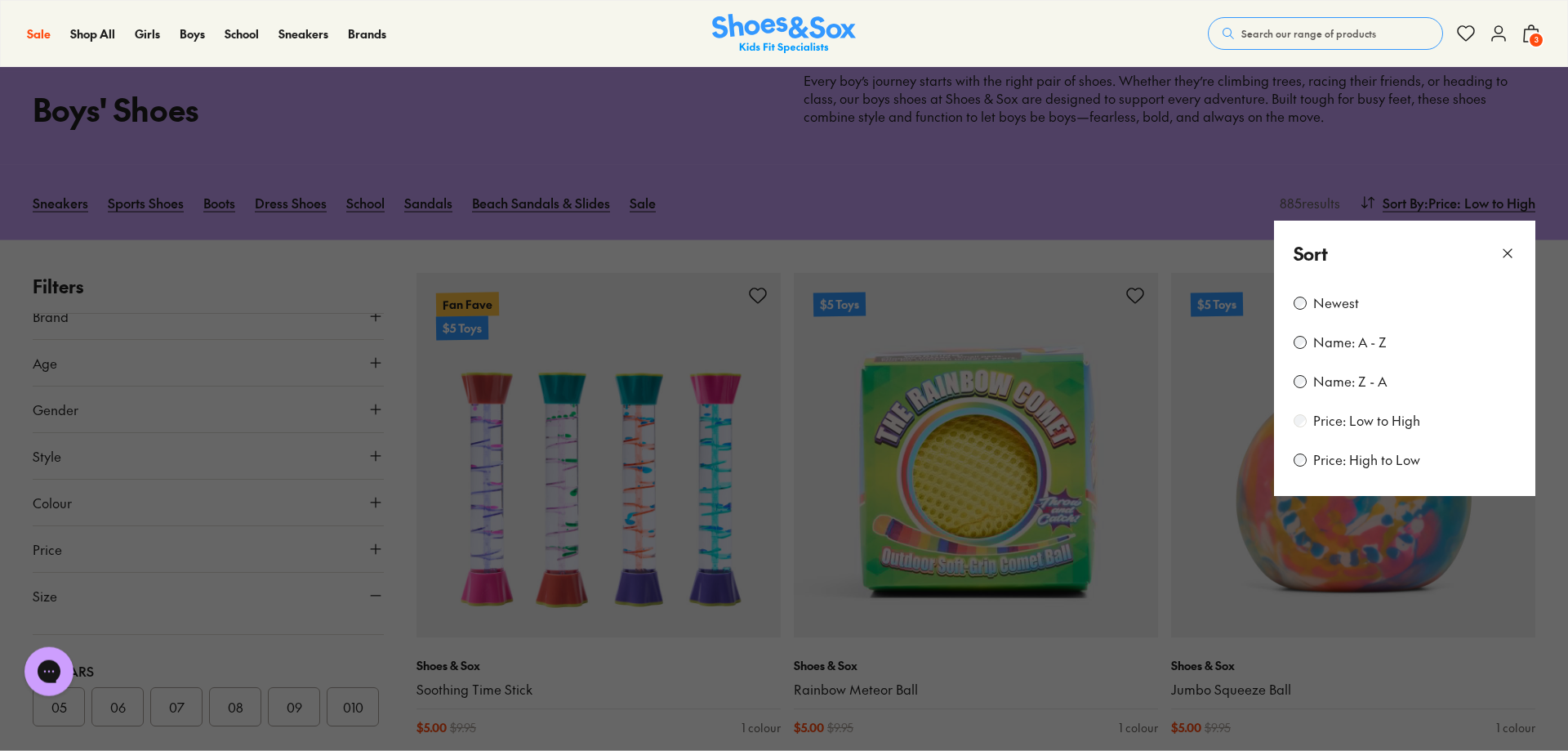 scroll, scrollTop: 0, scrollLeft: 0, axis: both 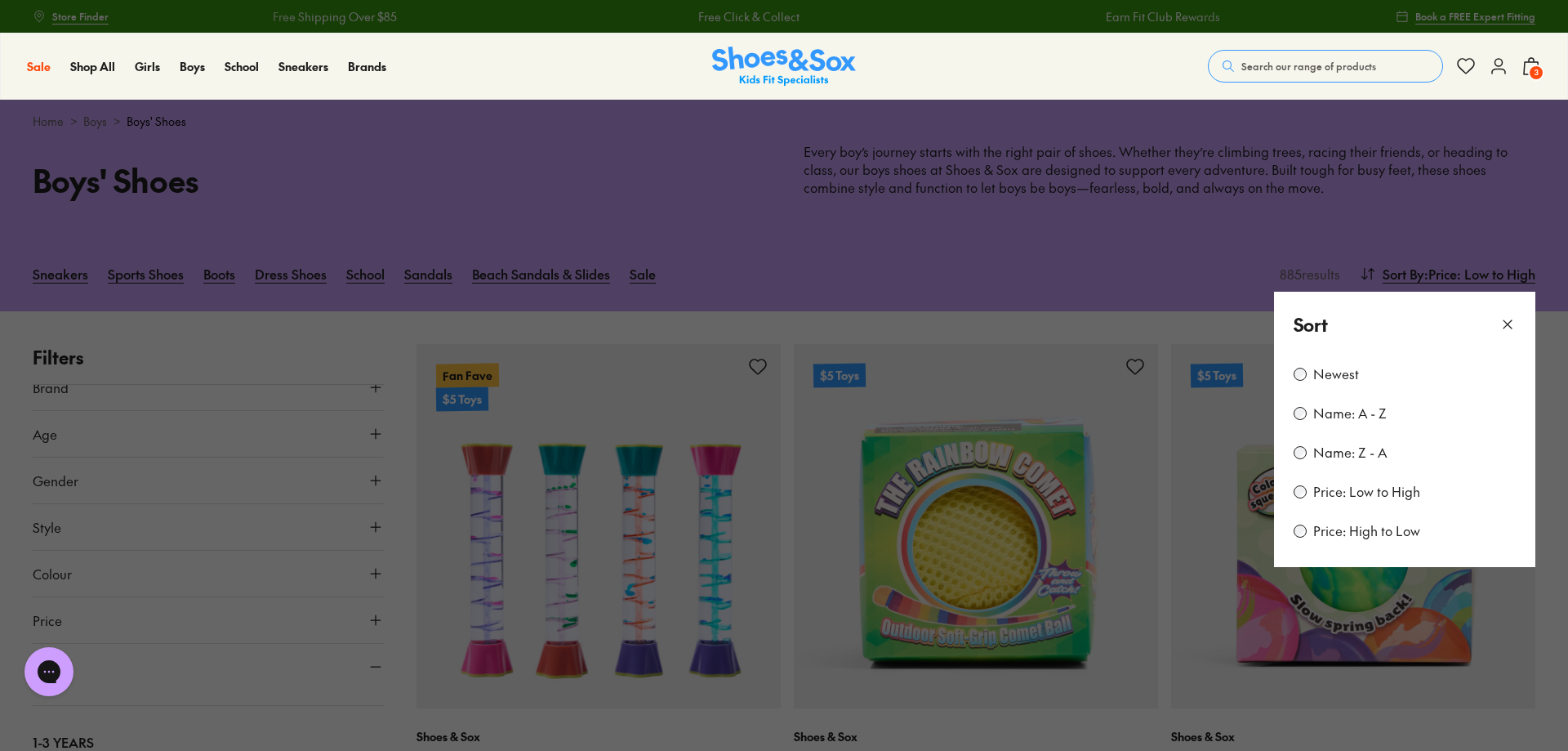 click at bounding box center [784, 375] 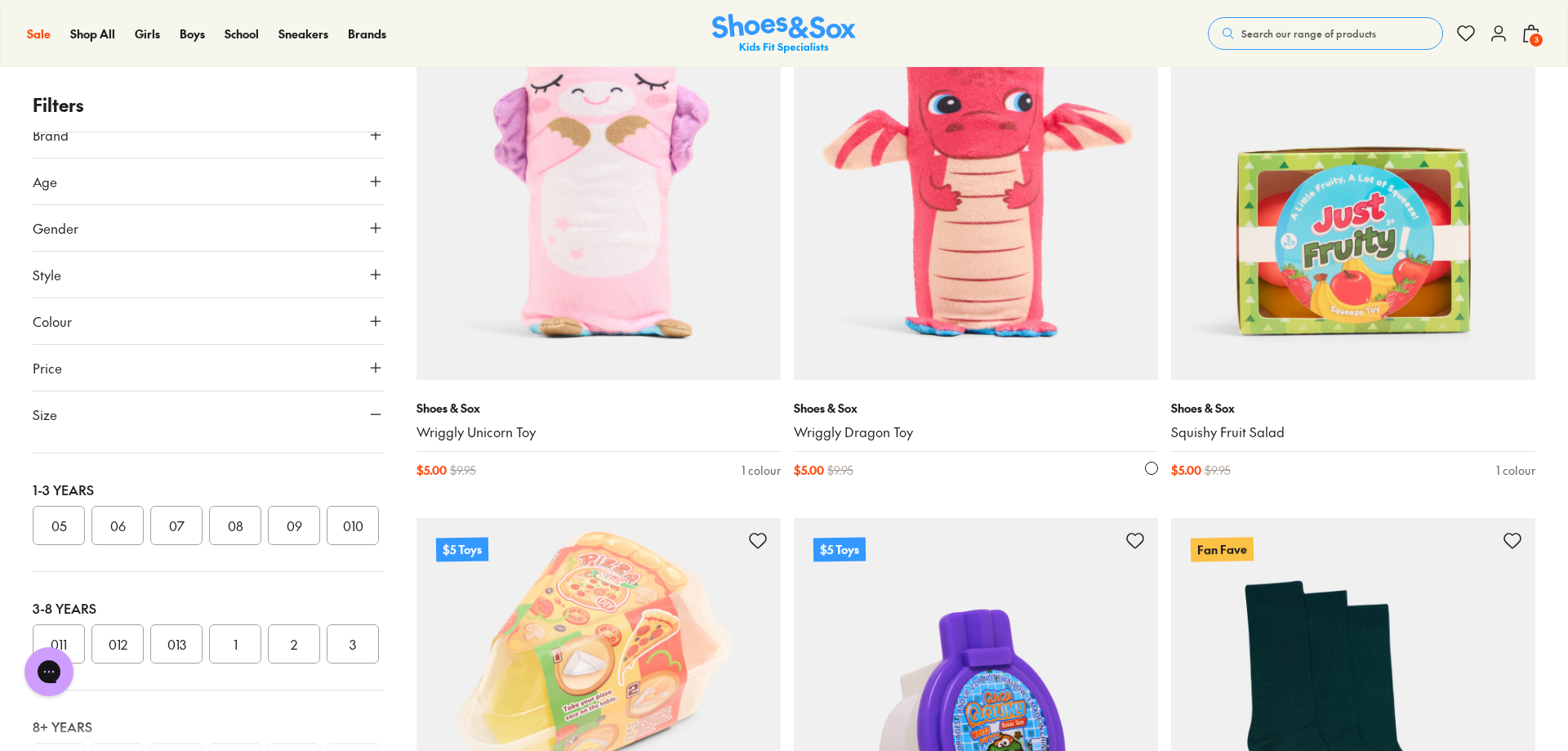 scroll, scrollTop: 1334, scrollLeft: 0, axis: vertical 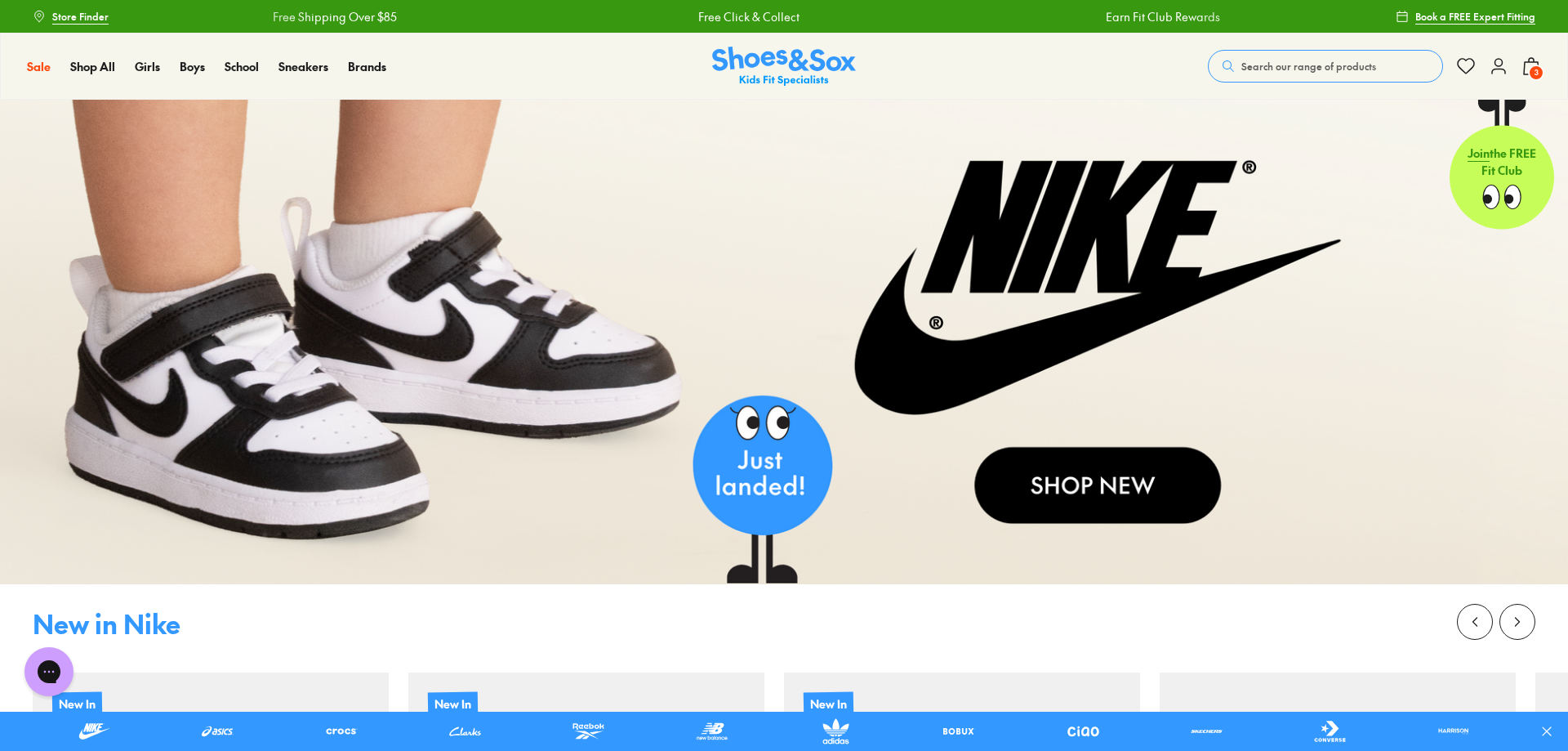 click on "3" at bounding box center [1536, 73] 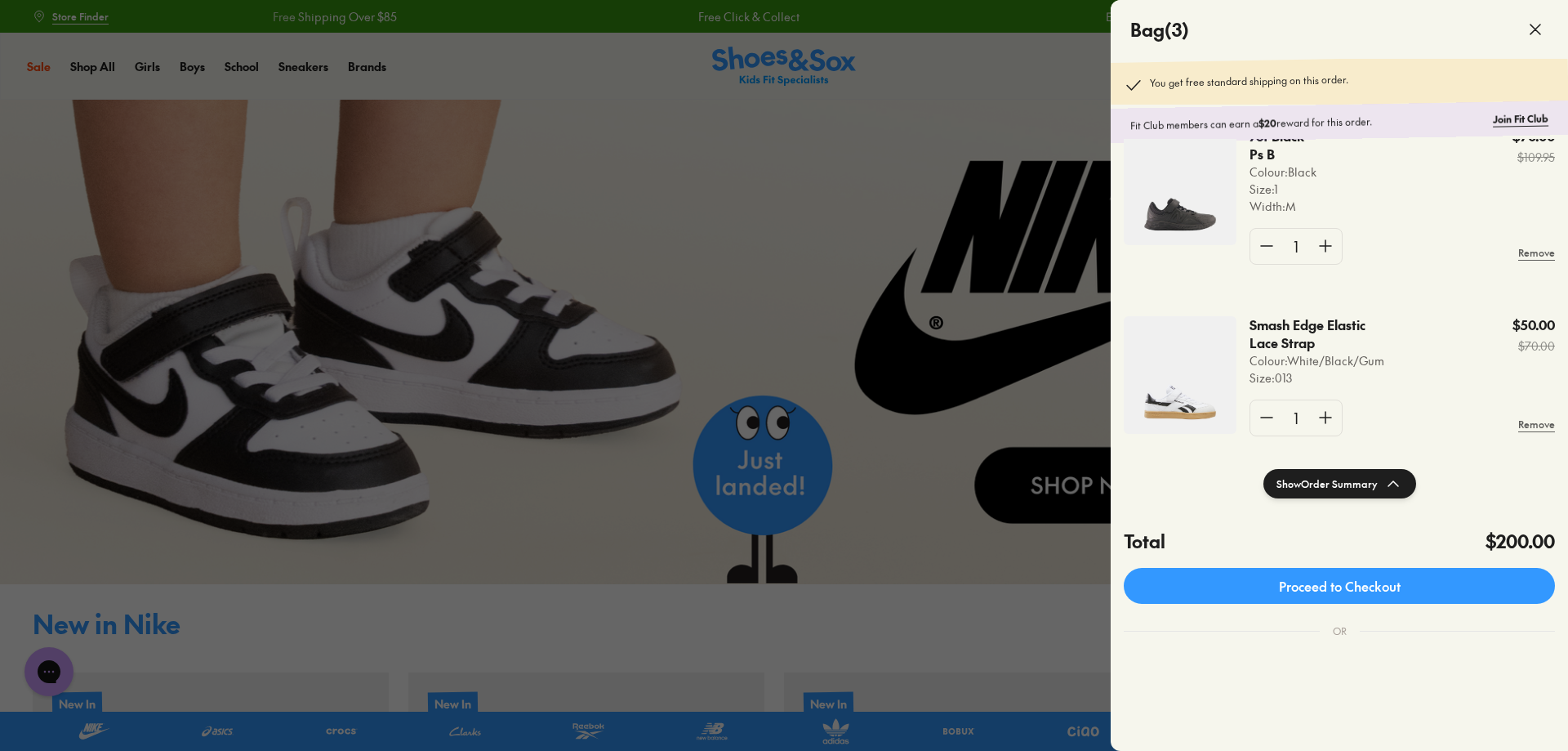 scroll, scrollTop: 231, scrollLeft: 0, axis: vertical 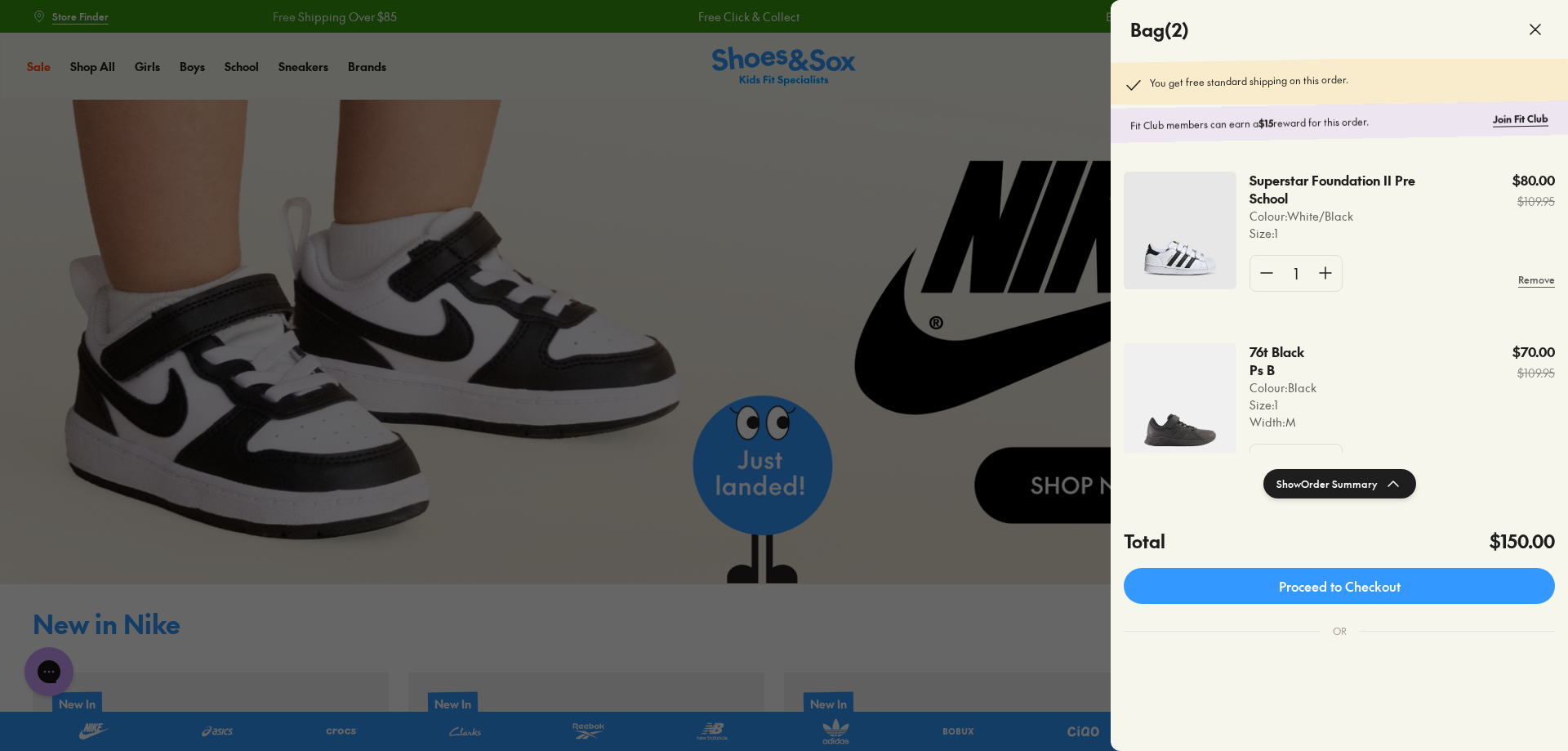 click 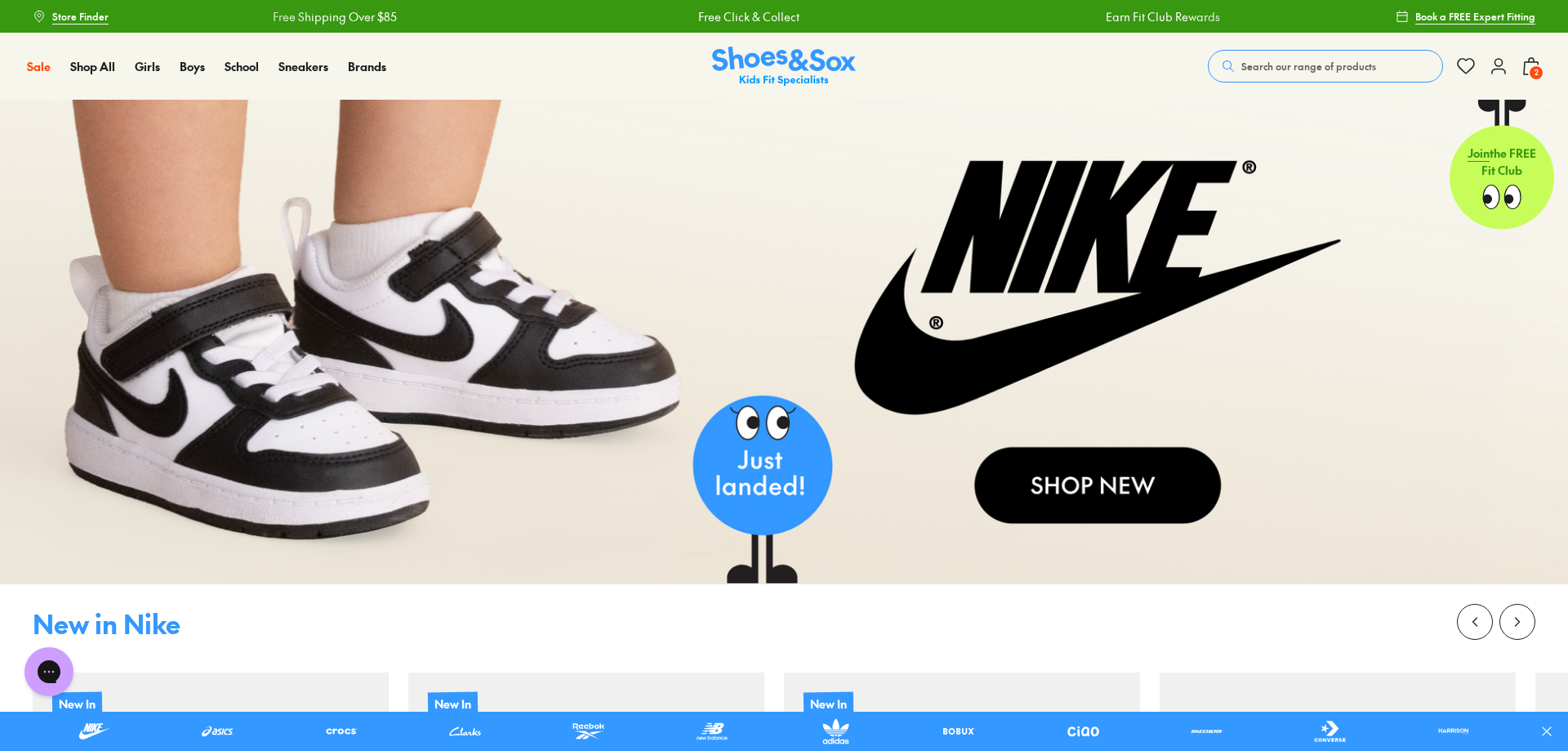 click on "Search our range of products" at bounding box center [1325, 66] 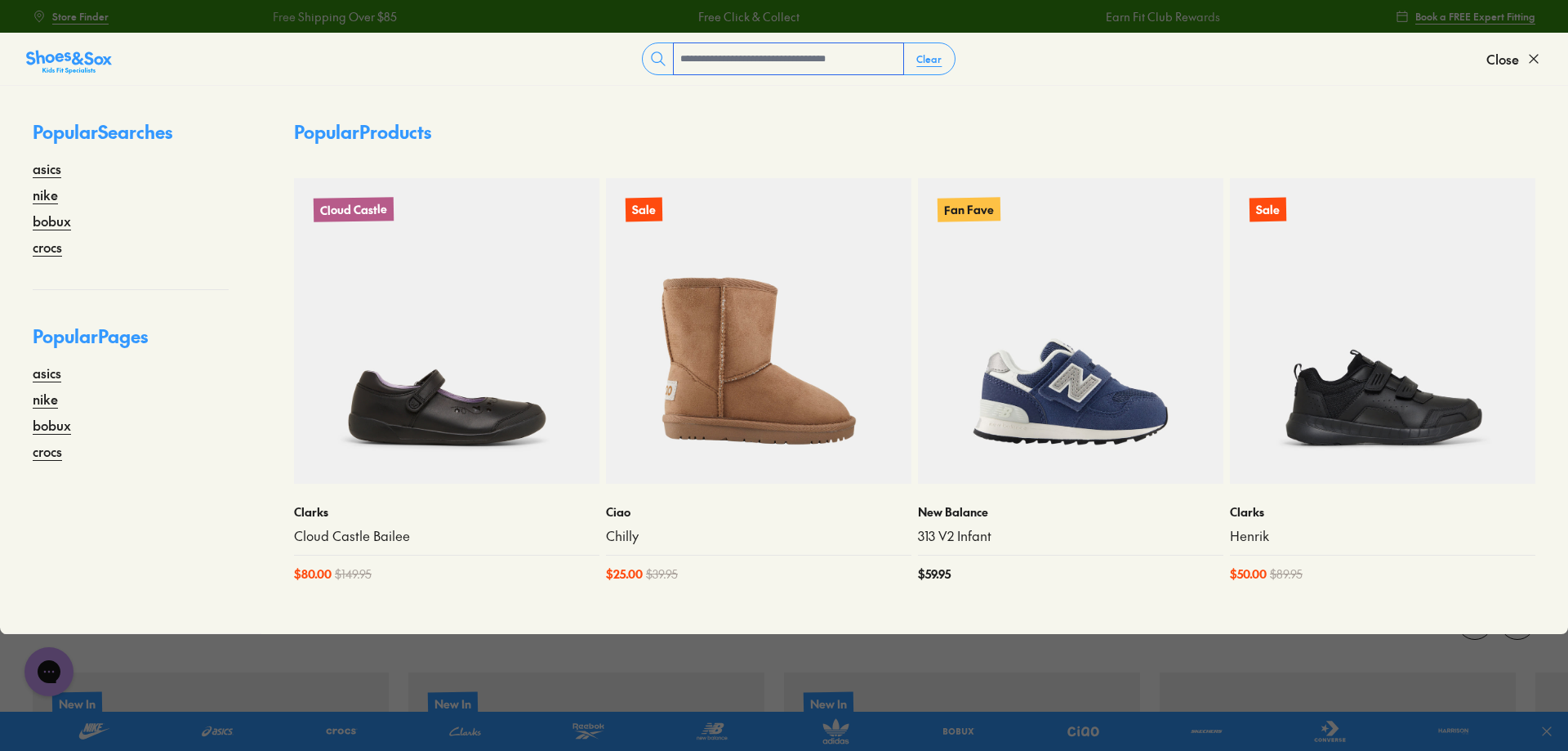paste on "**********" 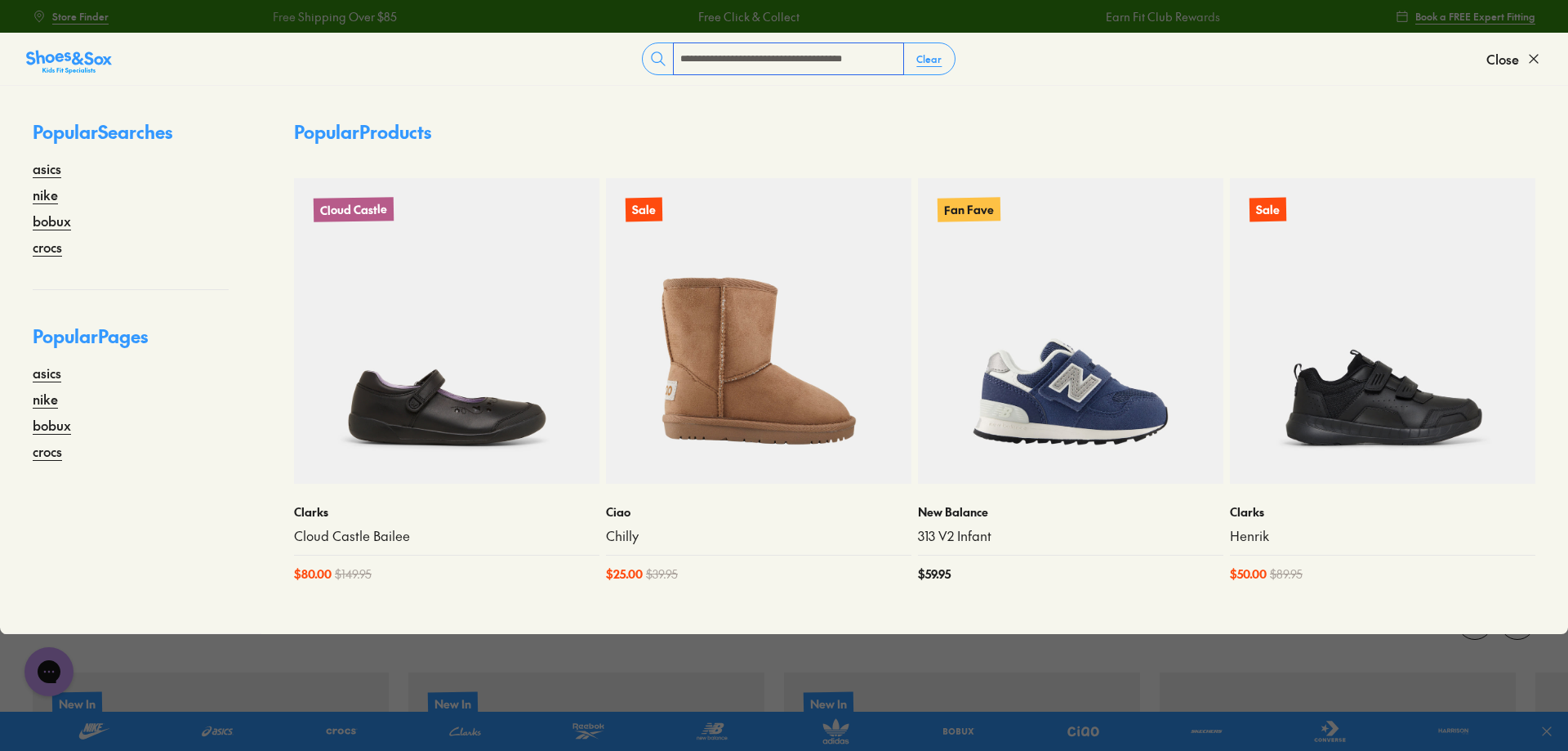 click on "**********" at bounding box center (788, 59) 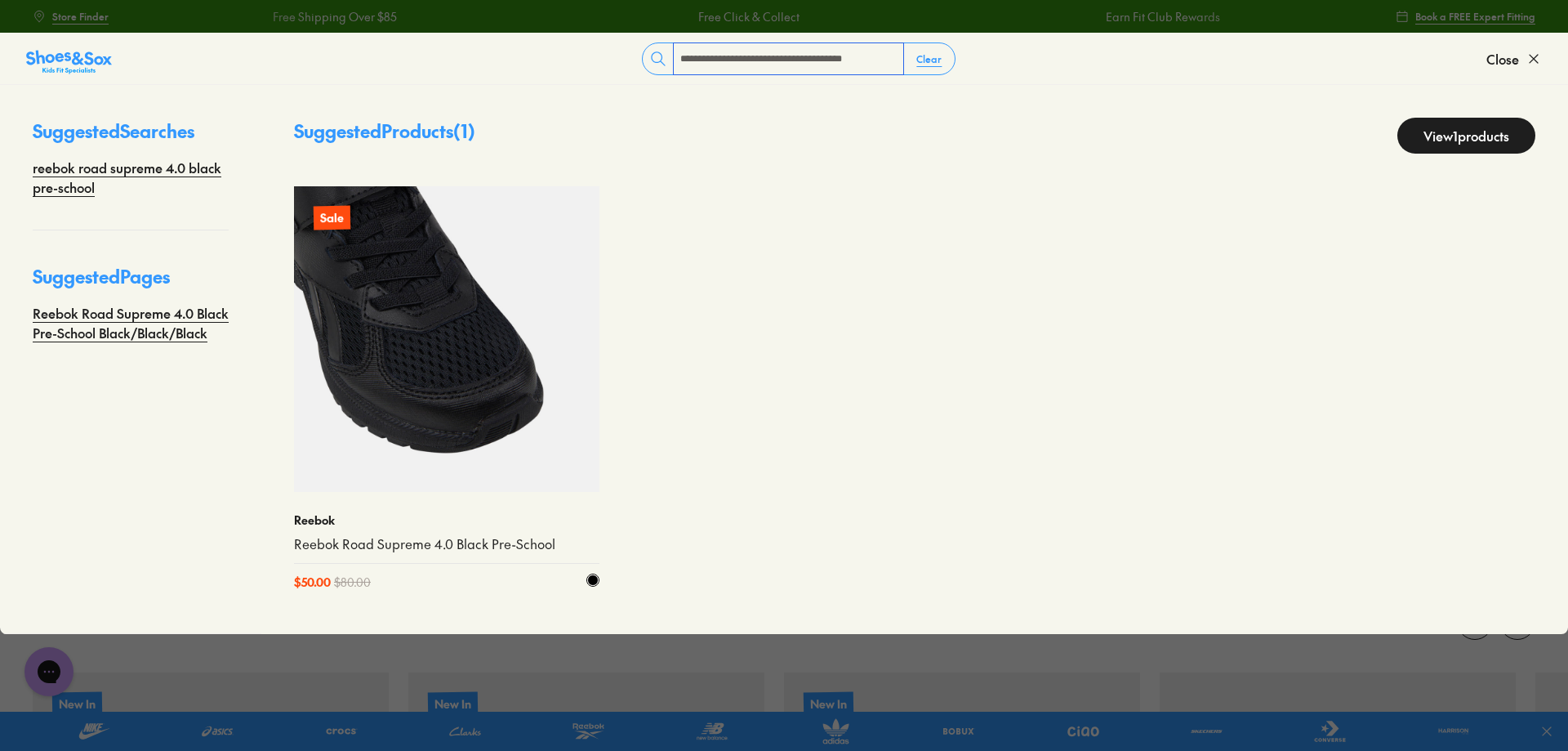 type on "**********" 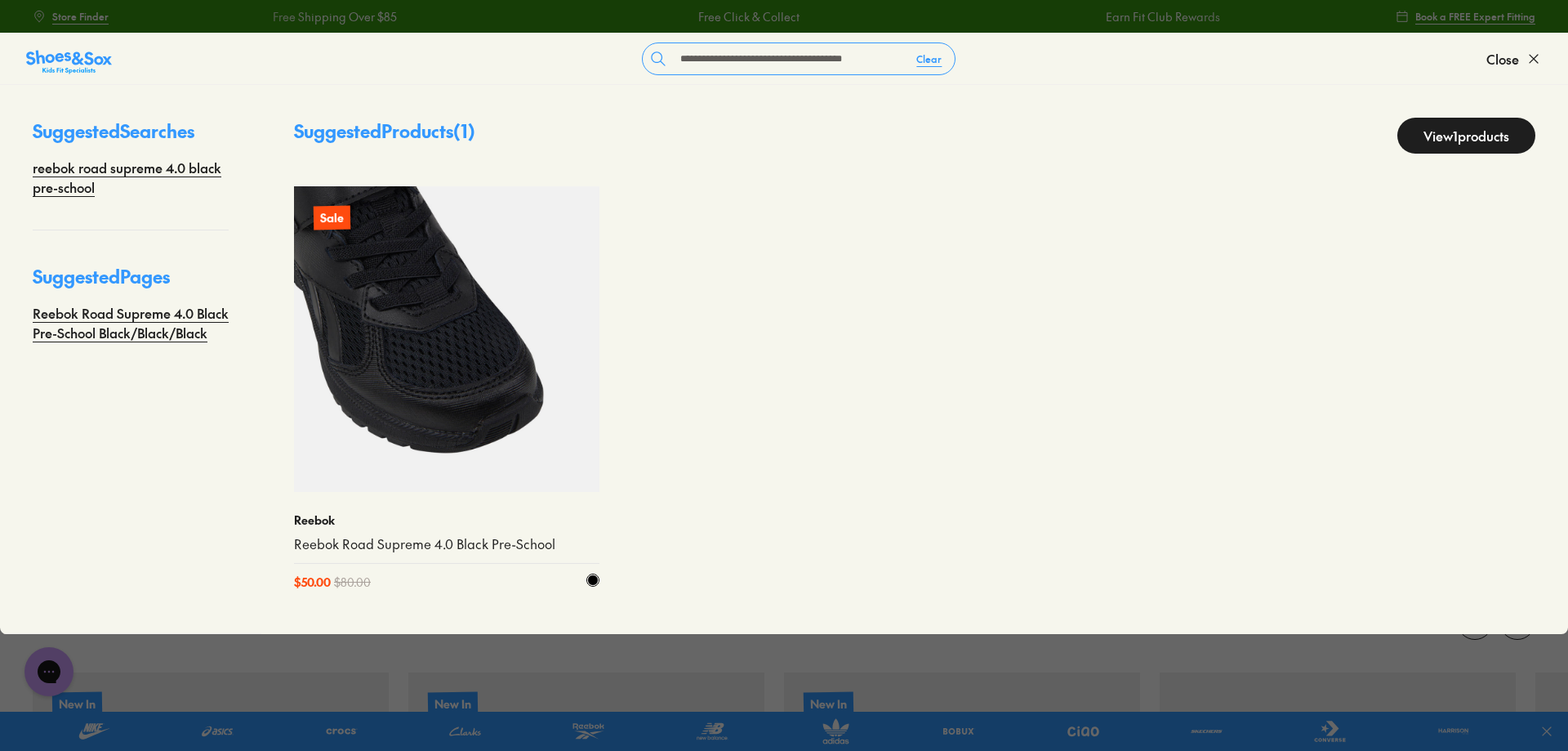 click at bounding box center (447, 339) 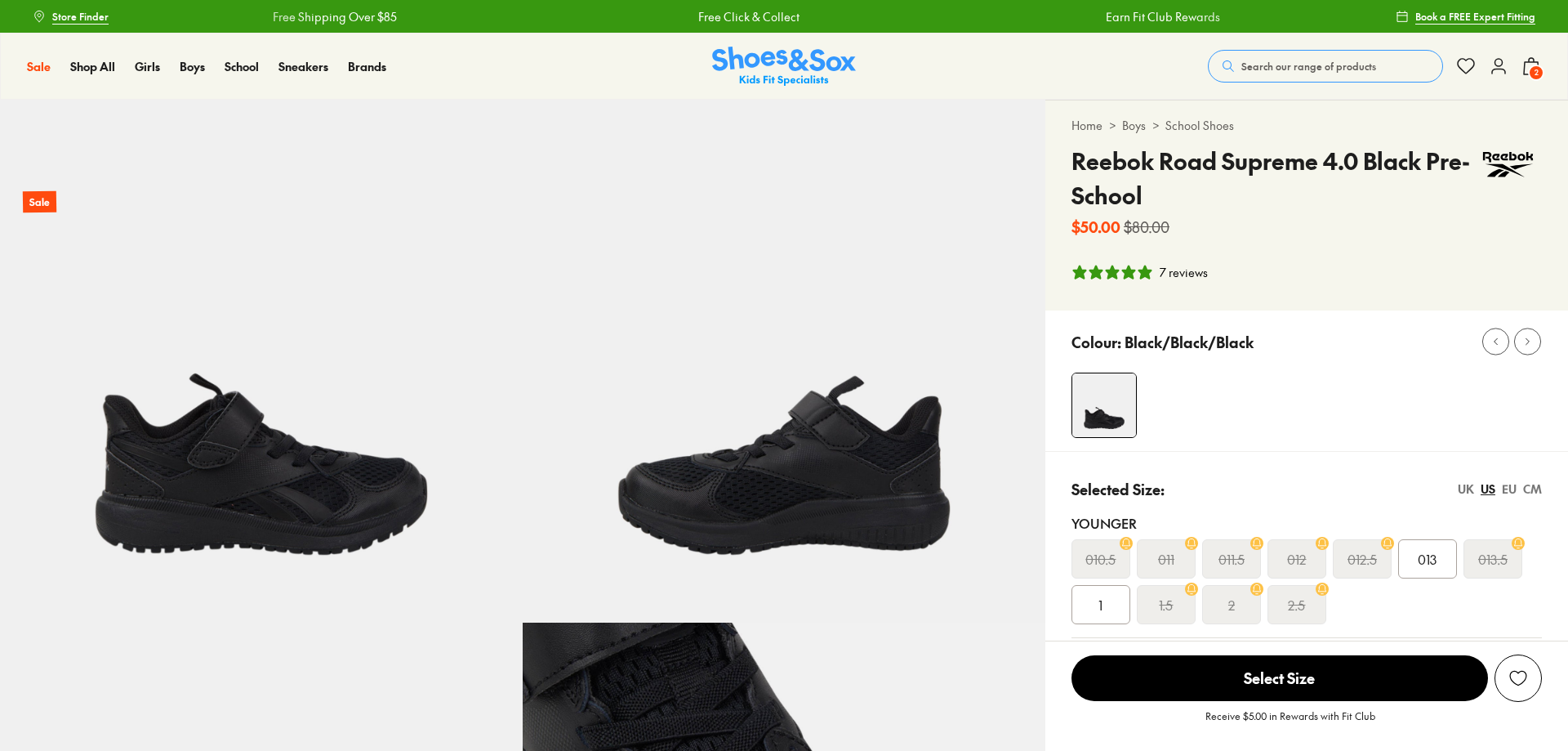 scroll, scrollTop: 0, scrollLeft: 0, axis: both 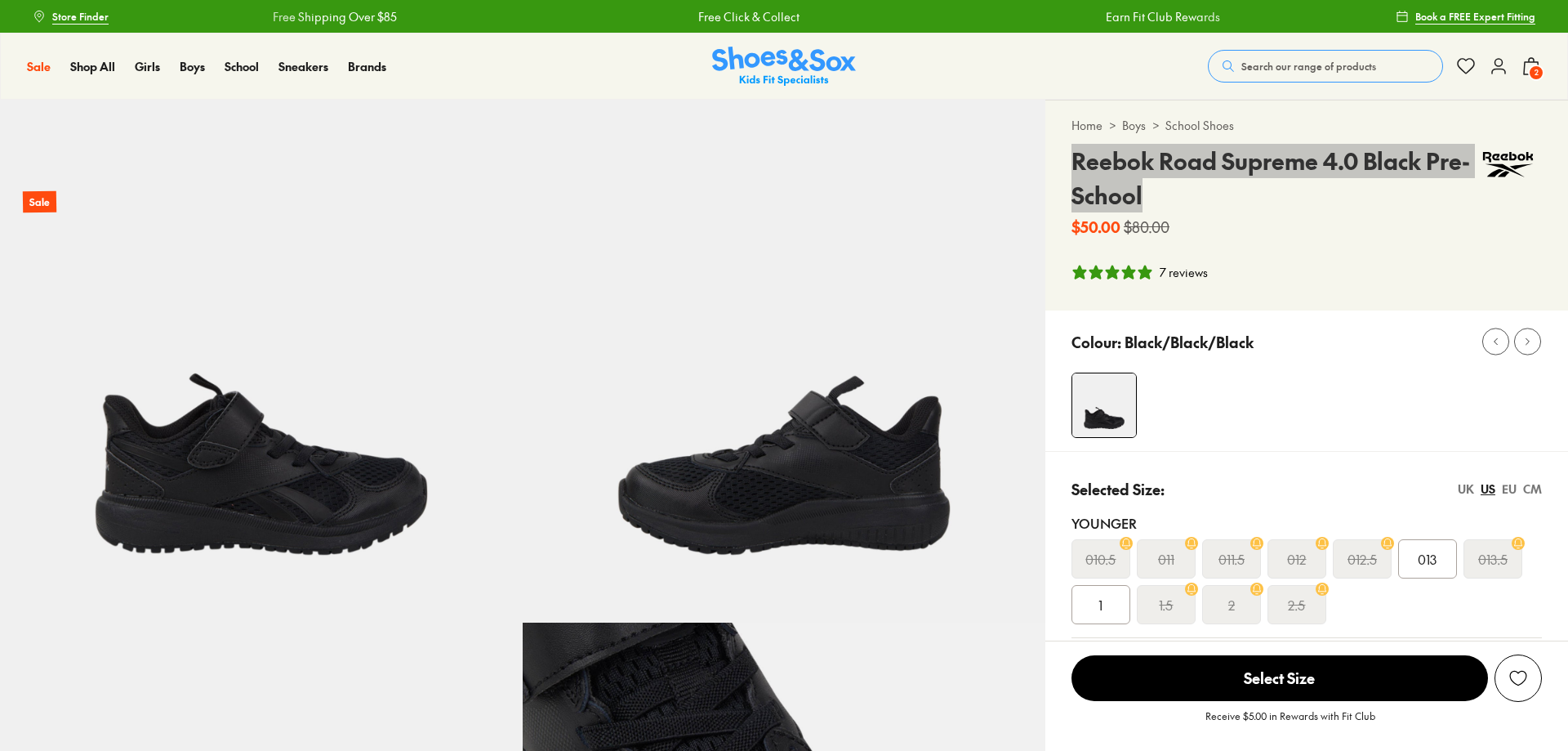 select on "*" 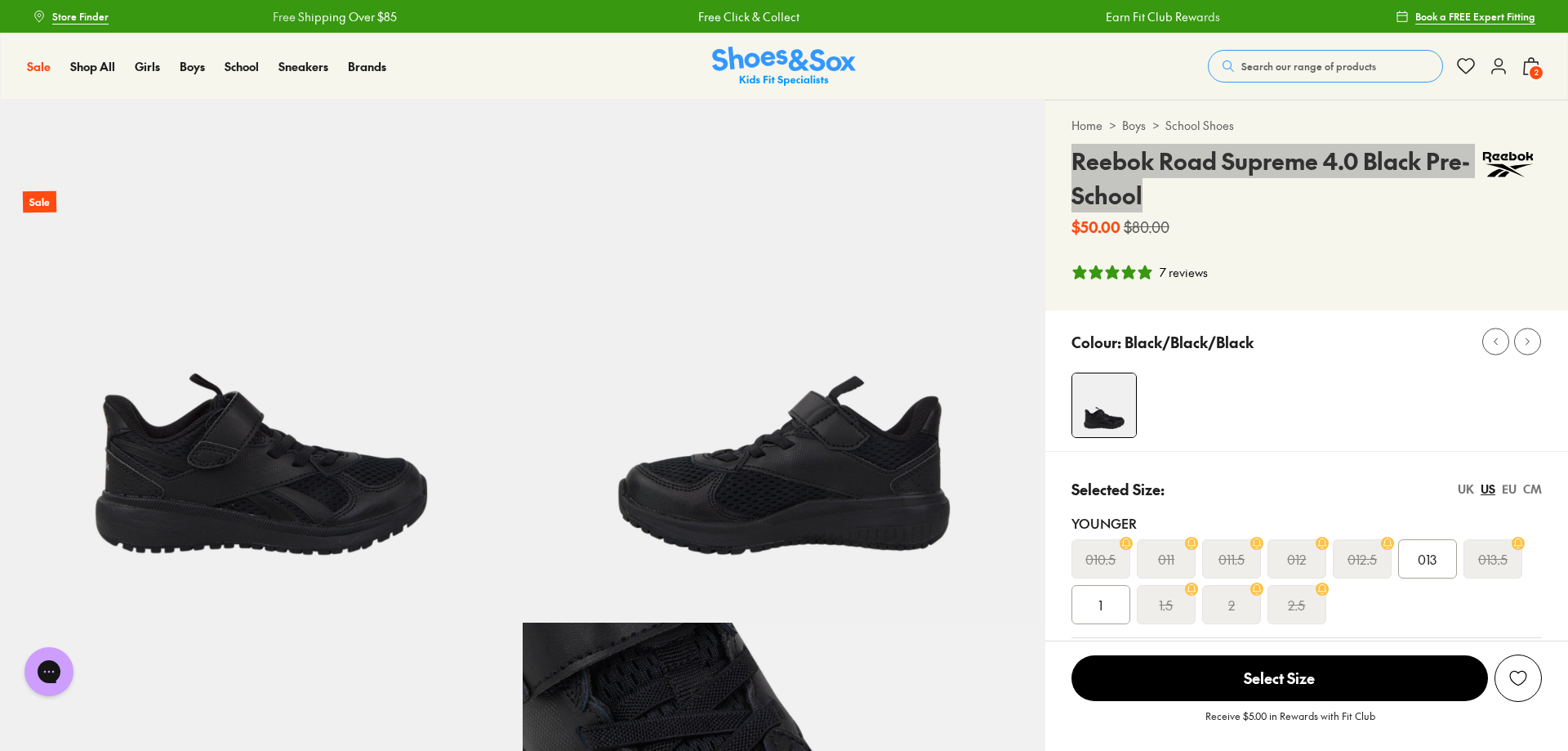 scroll, scrollTop: 0, scrollLeft: 0, axis: both 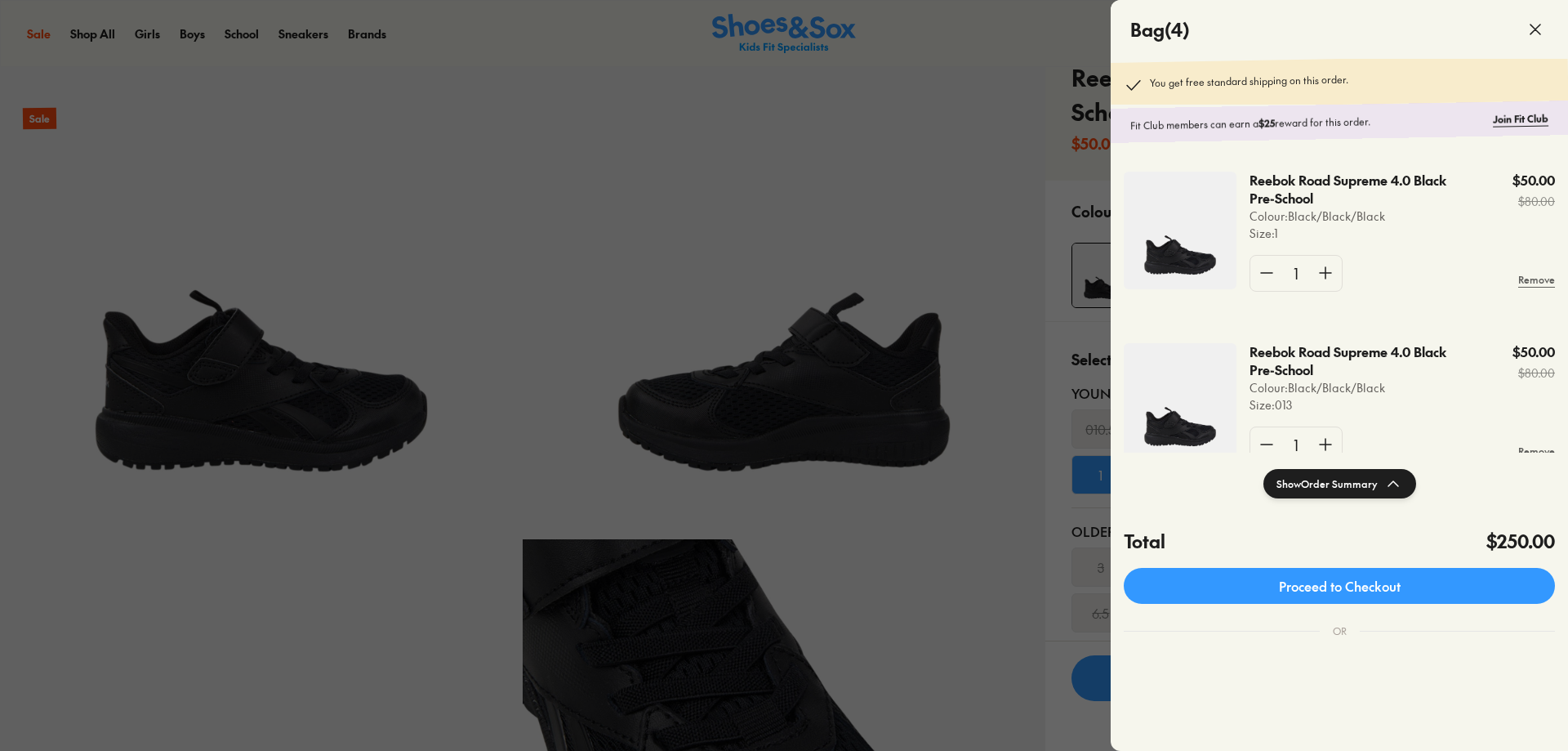 select on "*" 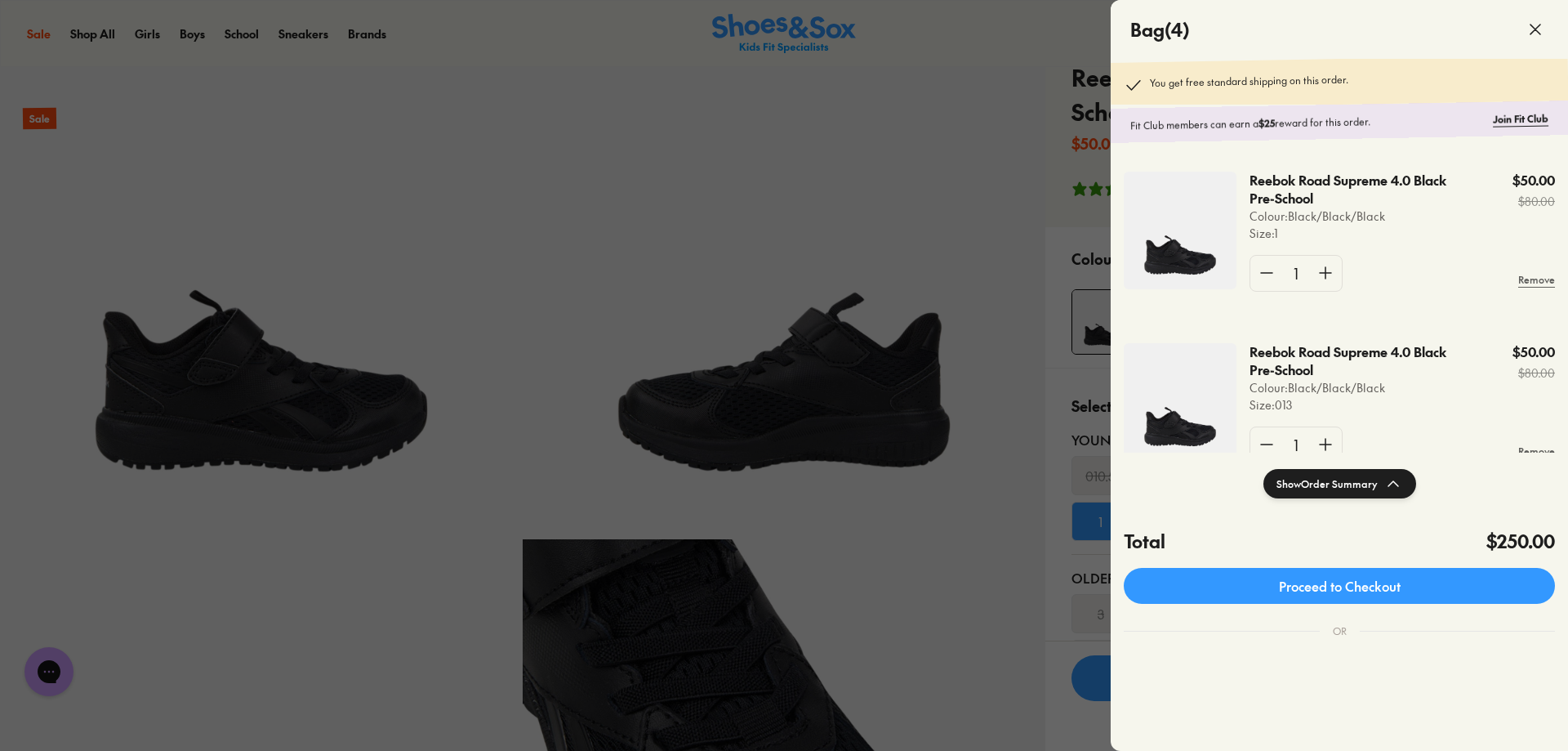 scroll, scrollTop: 0, scrollLeft: 0, axis: both 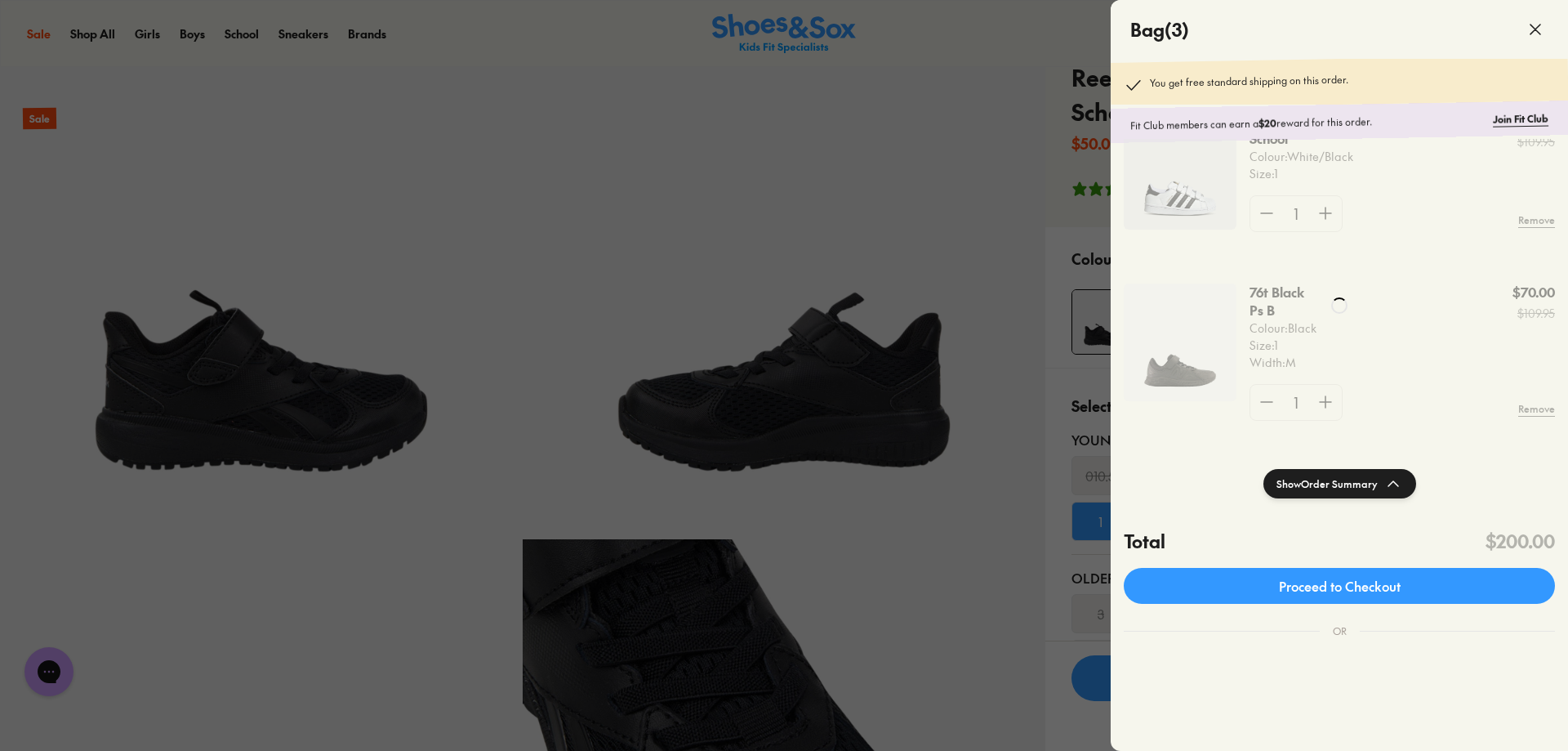 click 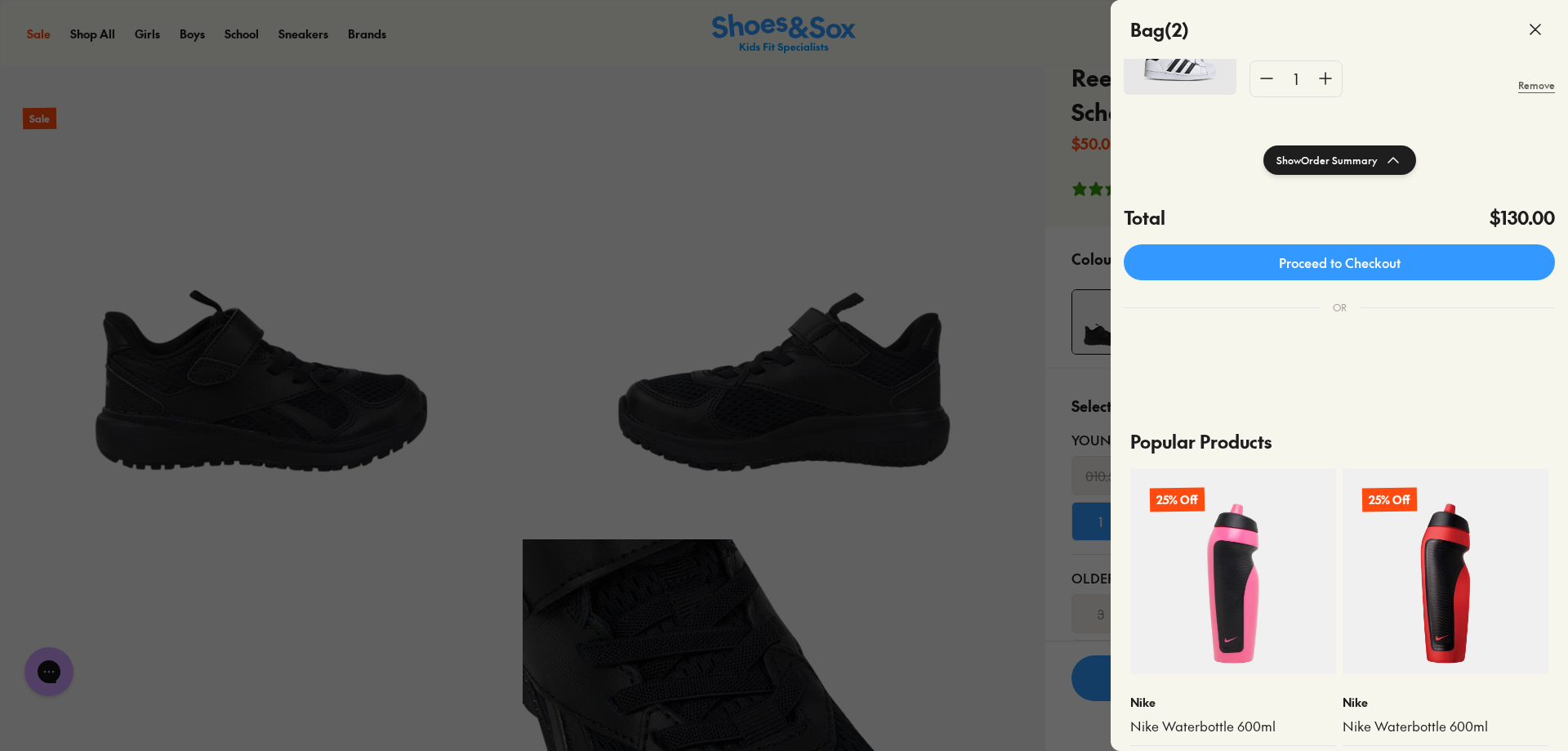 scroll, scrollTop: 108, scrollLeft: 0, axis: vertical 